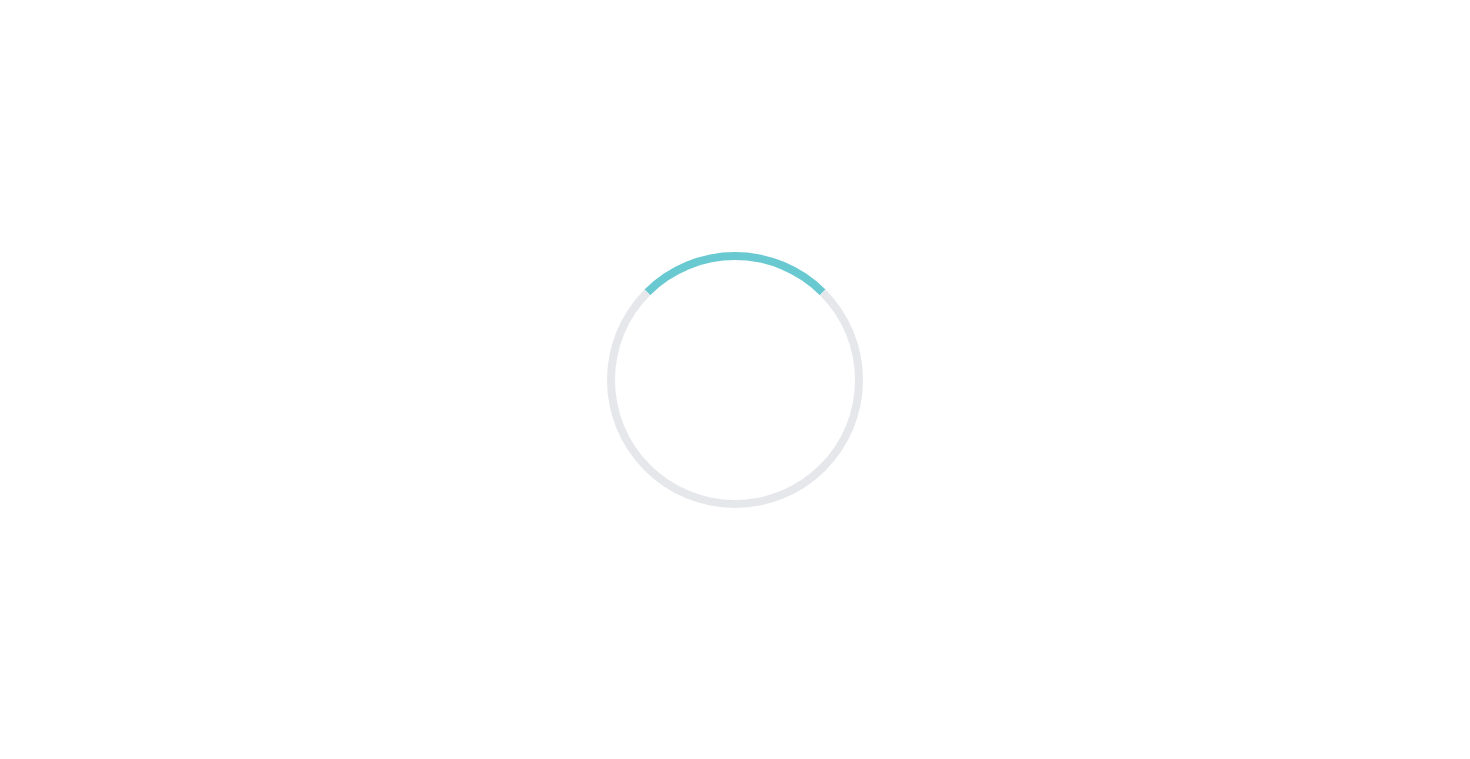 scroll, scrollTop: 0, scrollLeft: 0, axis: both 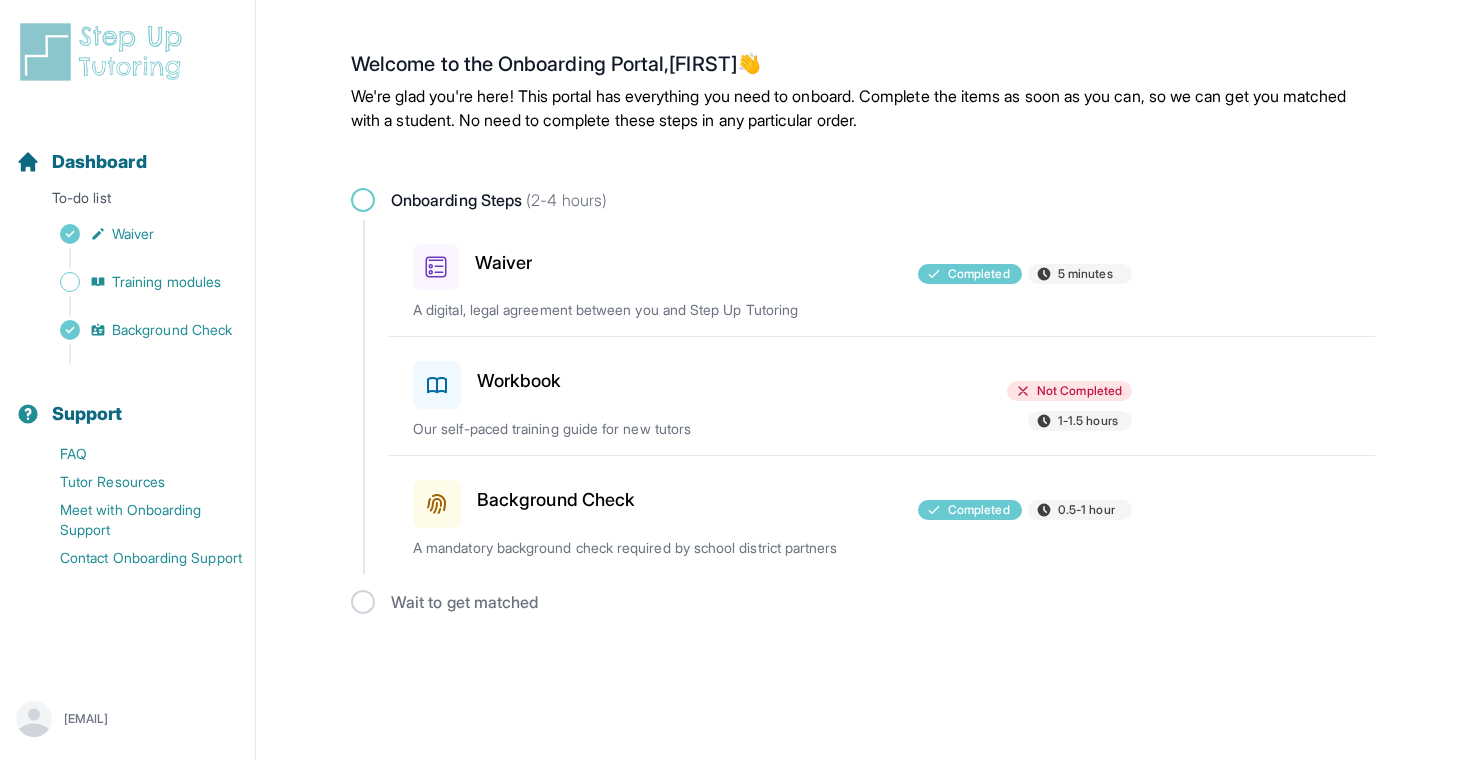 click on "Workbook" at bounding box center [519, 381] 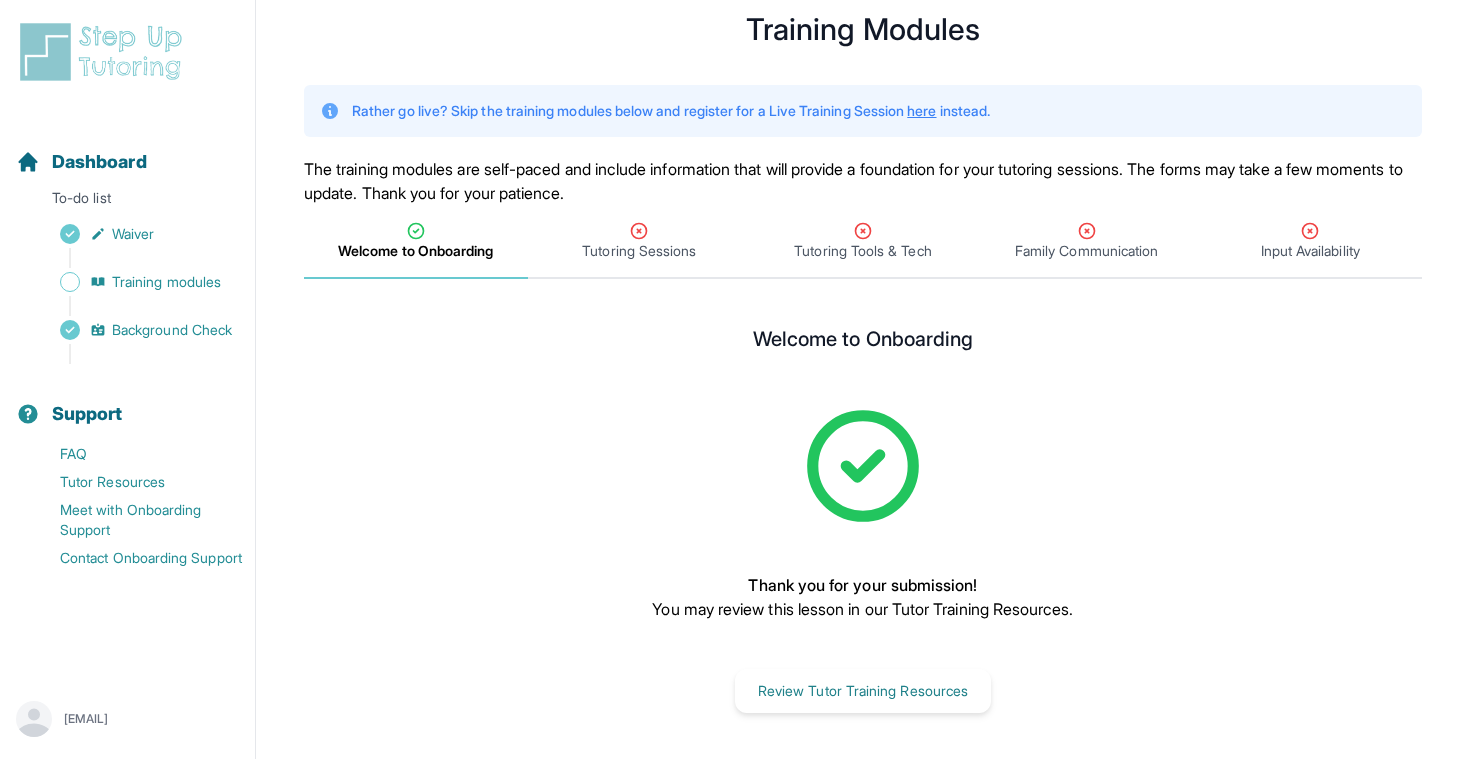 scroll, scrollTop: 57, scrollLeft: 0, axis: vertical 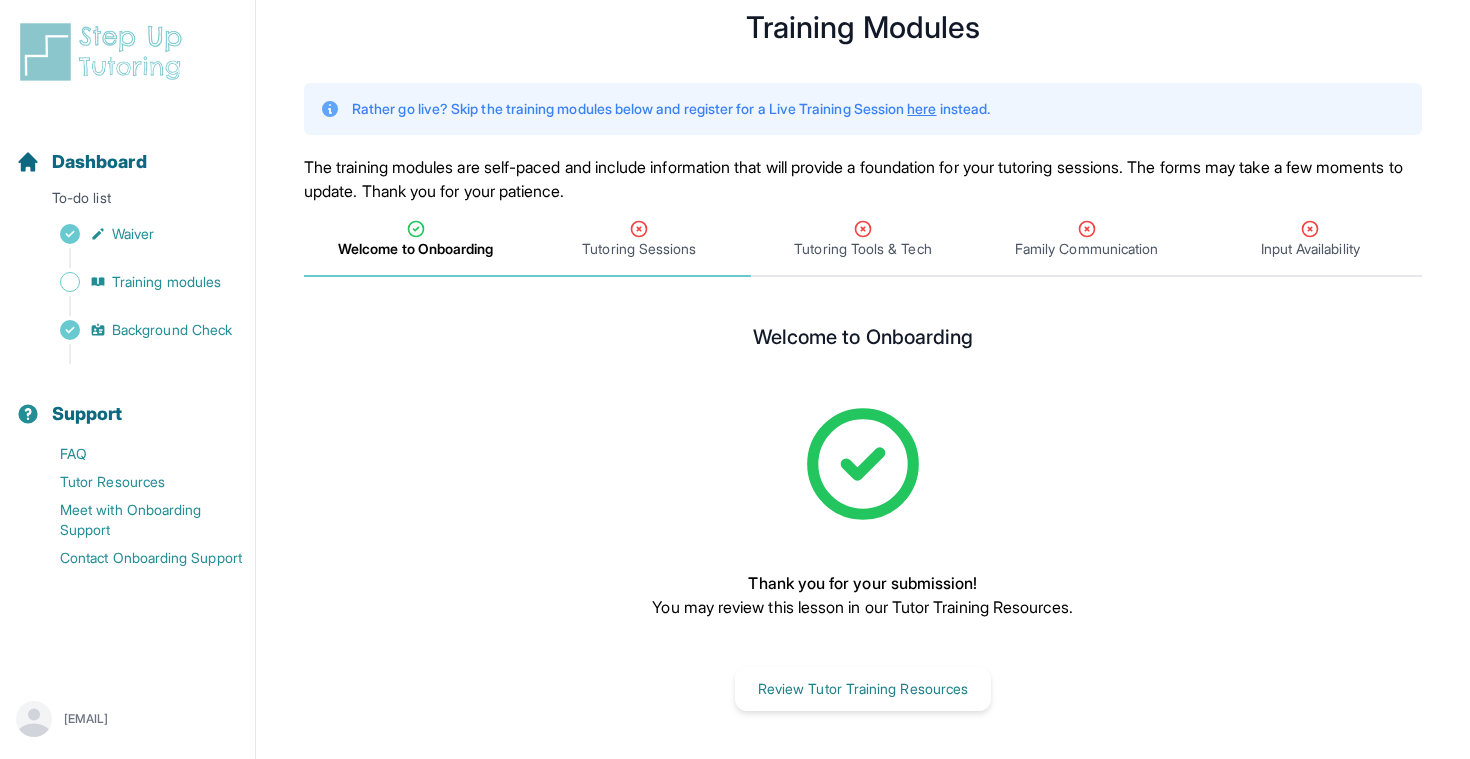 click on "Tutoring Sessions" at bounding box center (639, 249) 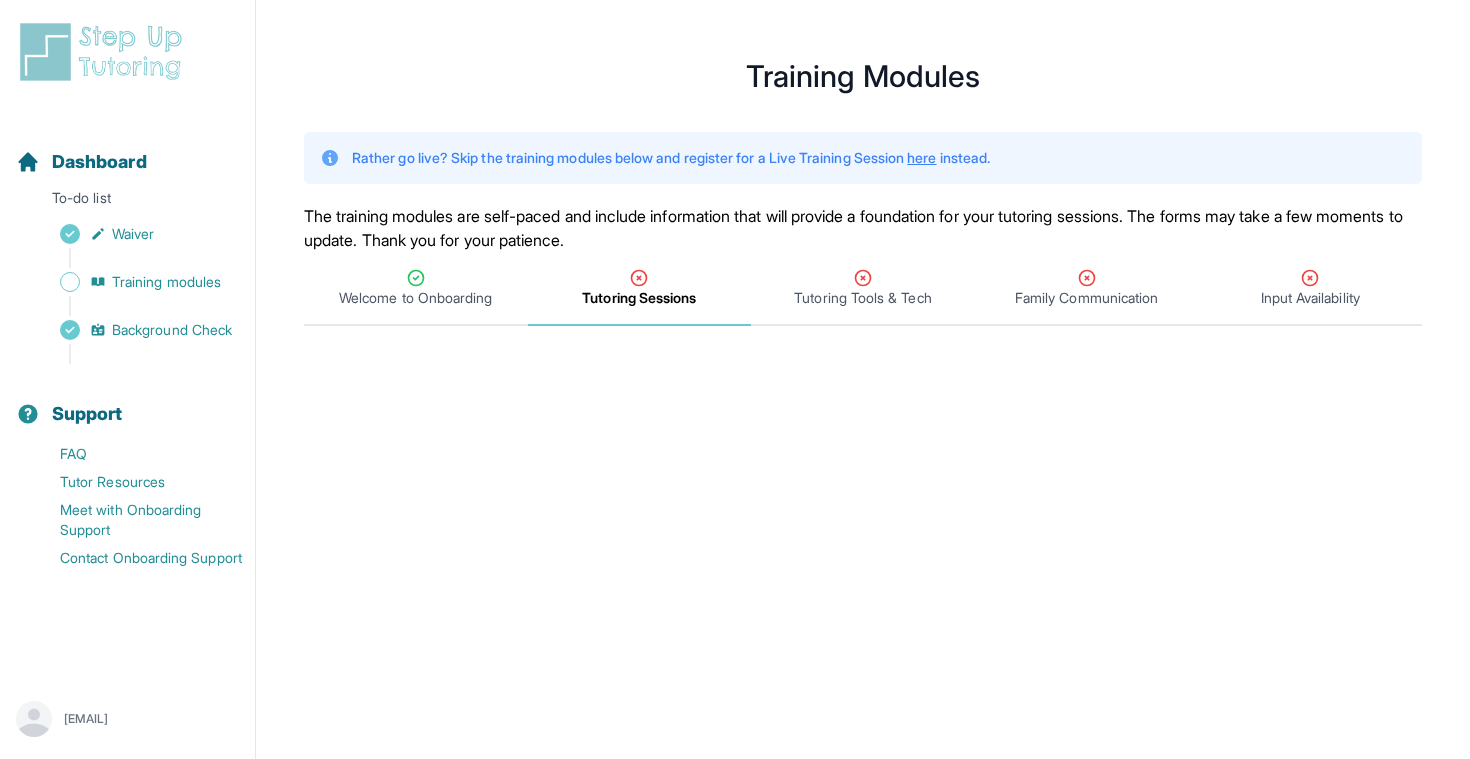 scroll, scrollTop: 11, scrollLeft: 0, axis: vertical 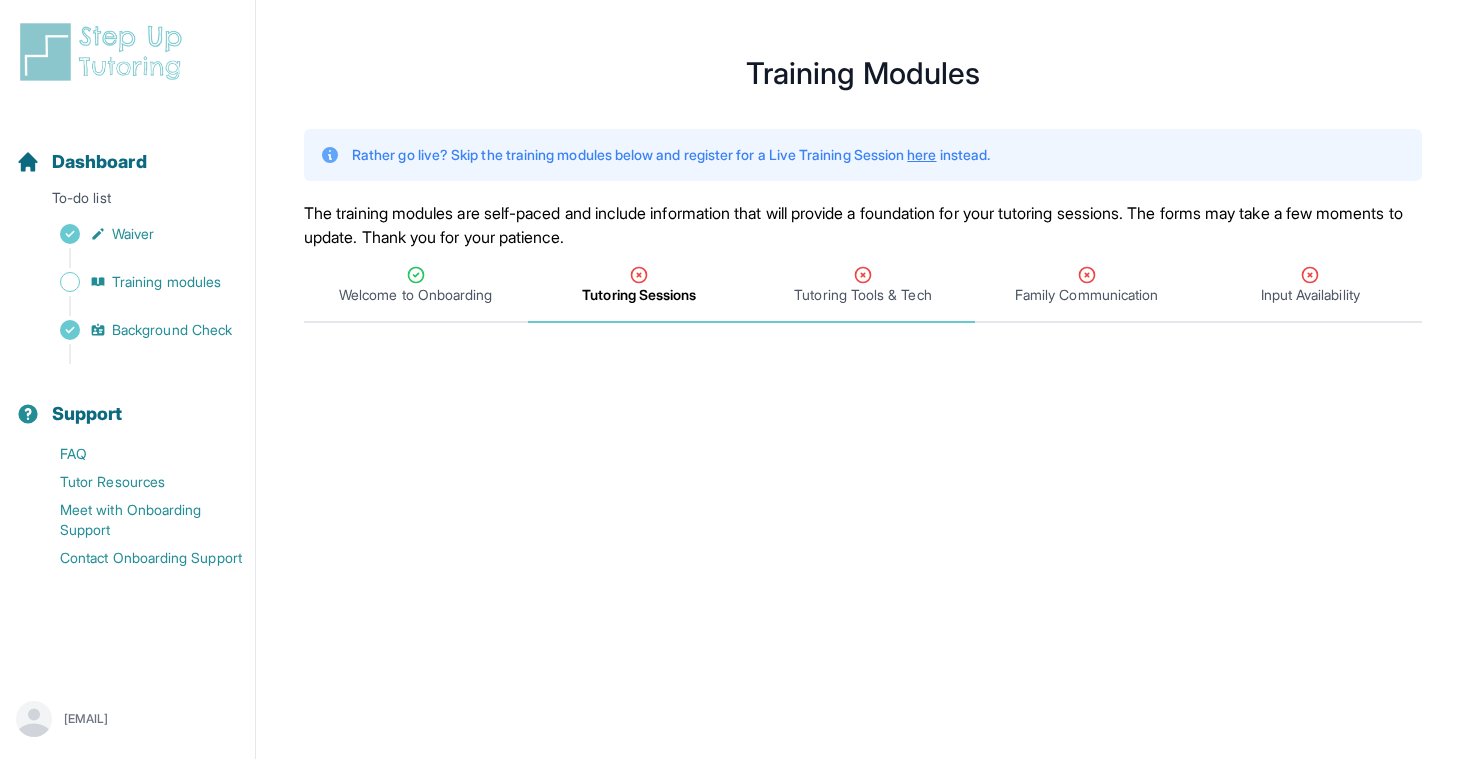 click on "Tutoring Tools & Tech" at bounding box center (862, 295) 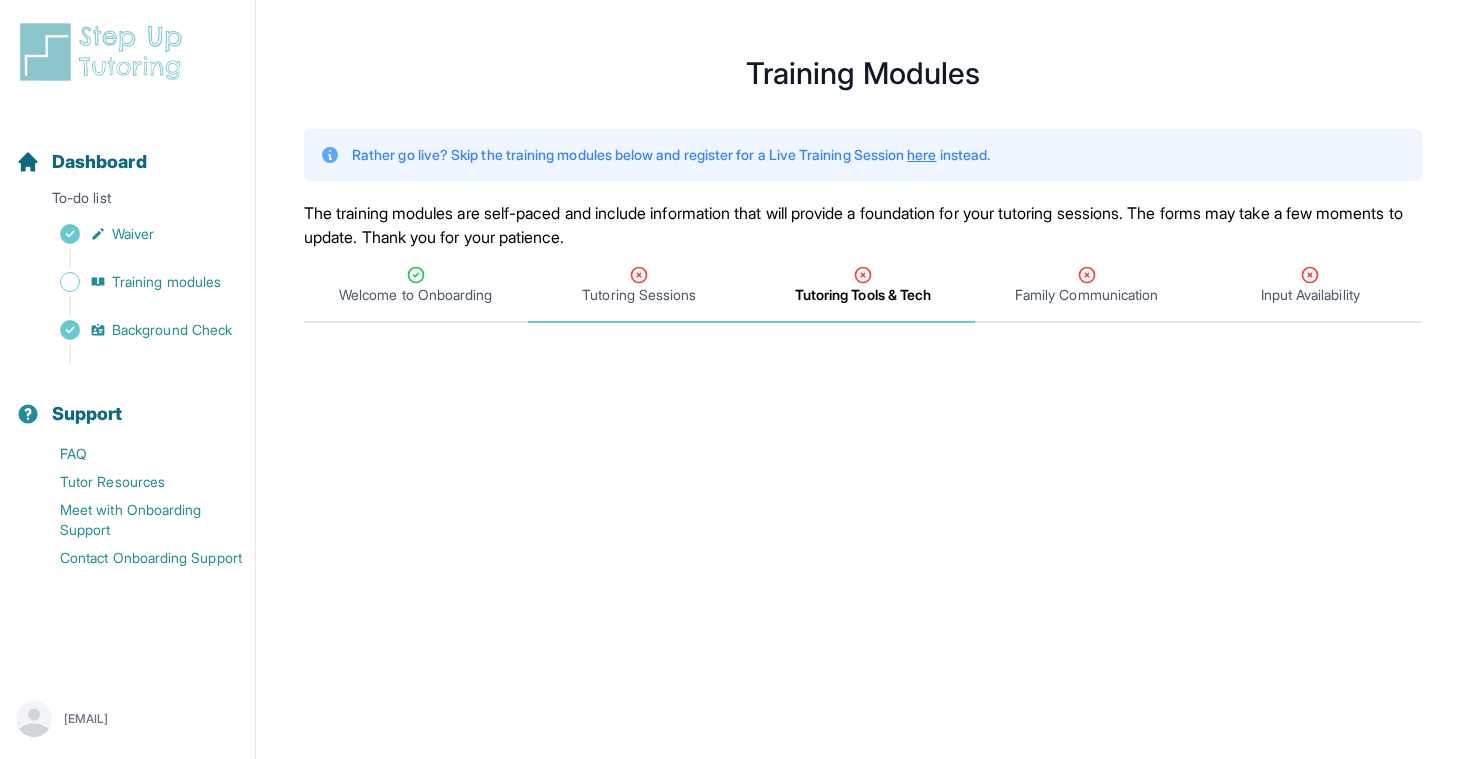 click on "Tutoring Sessions" at bounding box center (639, 295) 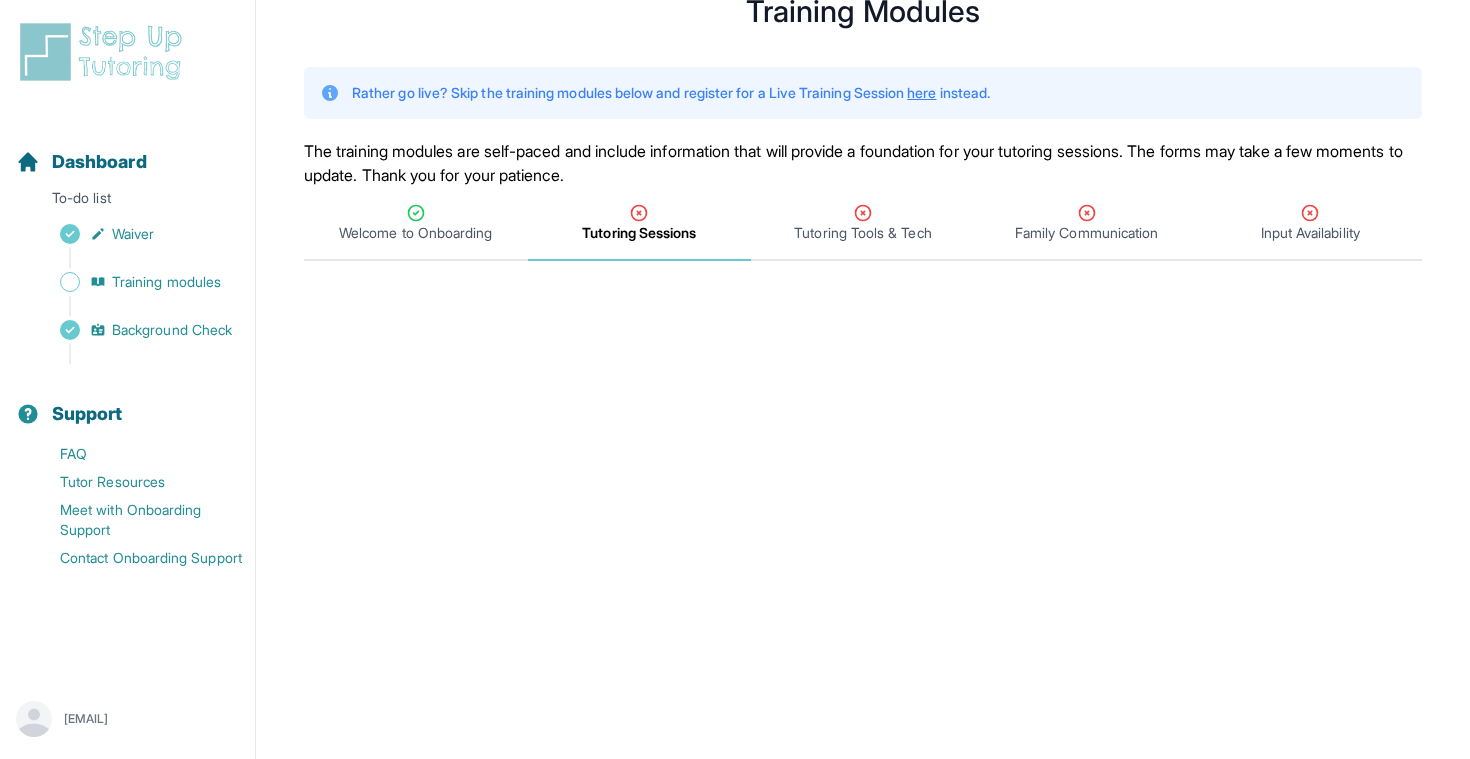 scroll, scrollTop: 72, scrollLeft: 0, axis: vertical 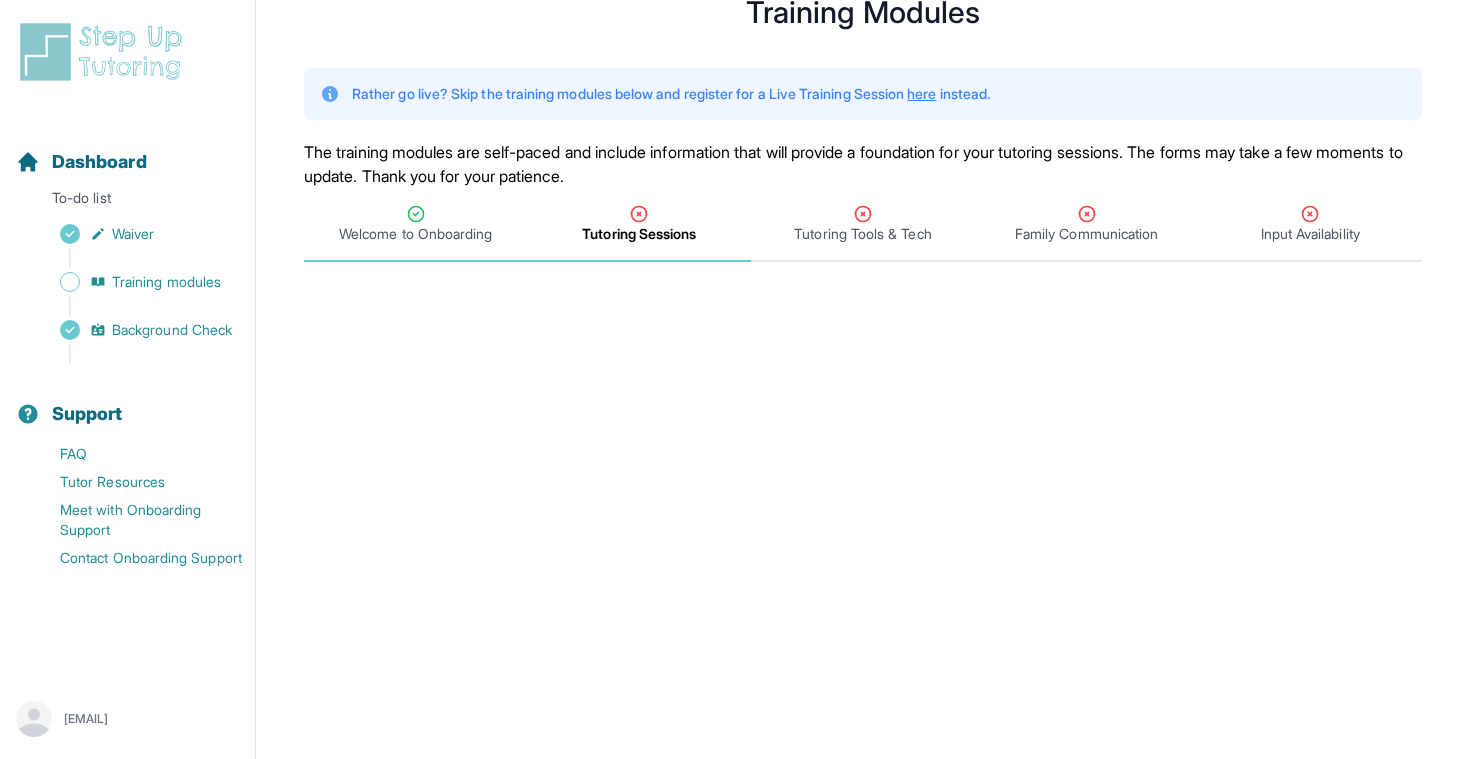 click on "Welcome to Onboarding" at bounding box center (415, 234) 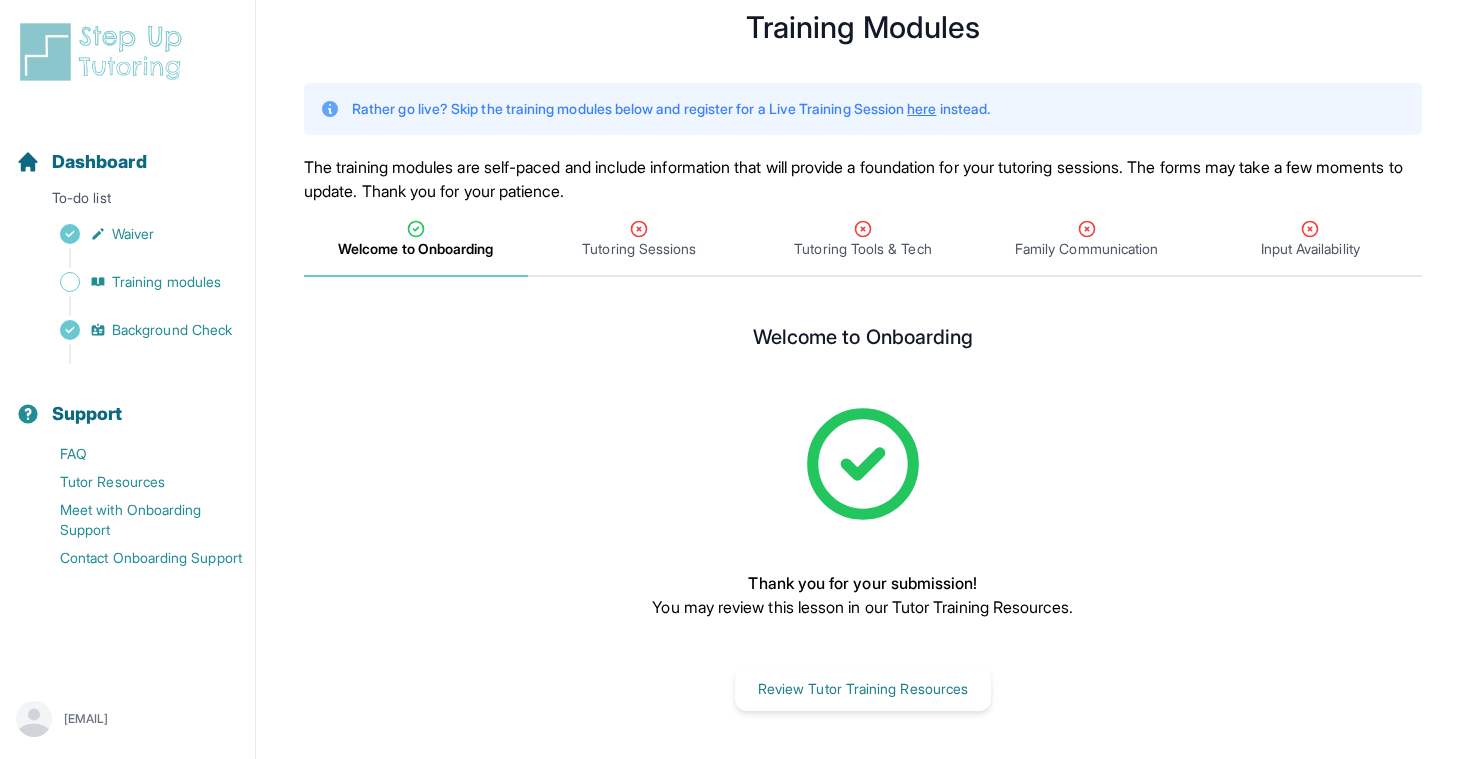 scroll, scrollTop: 57, scrollLeft: 0, axis: vertical 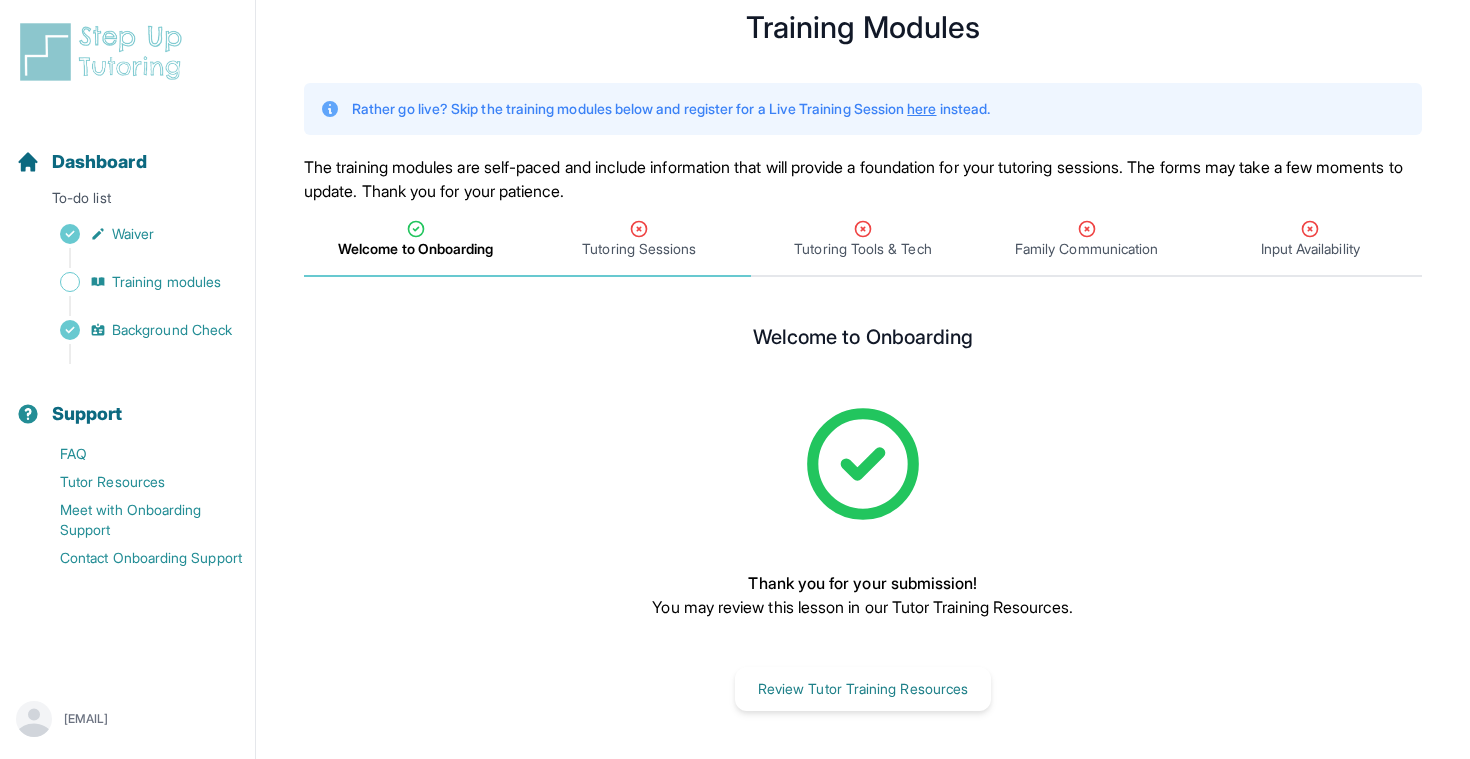 click on "Tutoring Sessions" at bounding box center (640, 240) 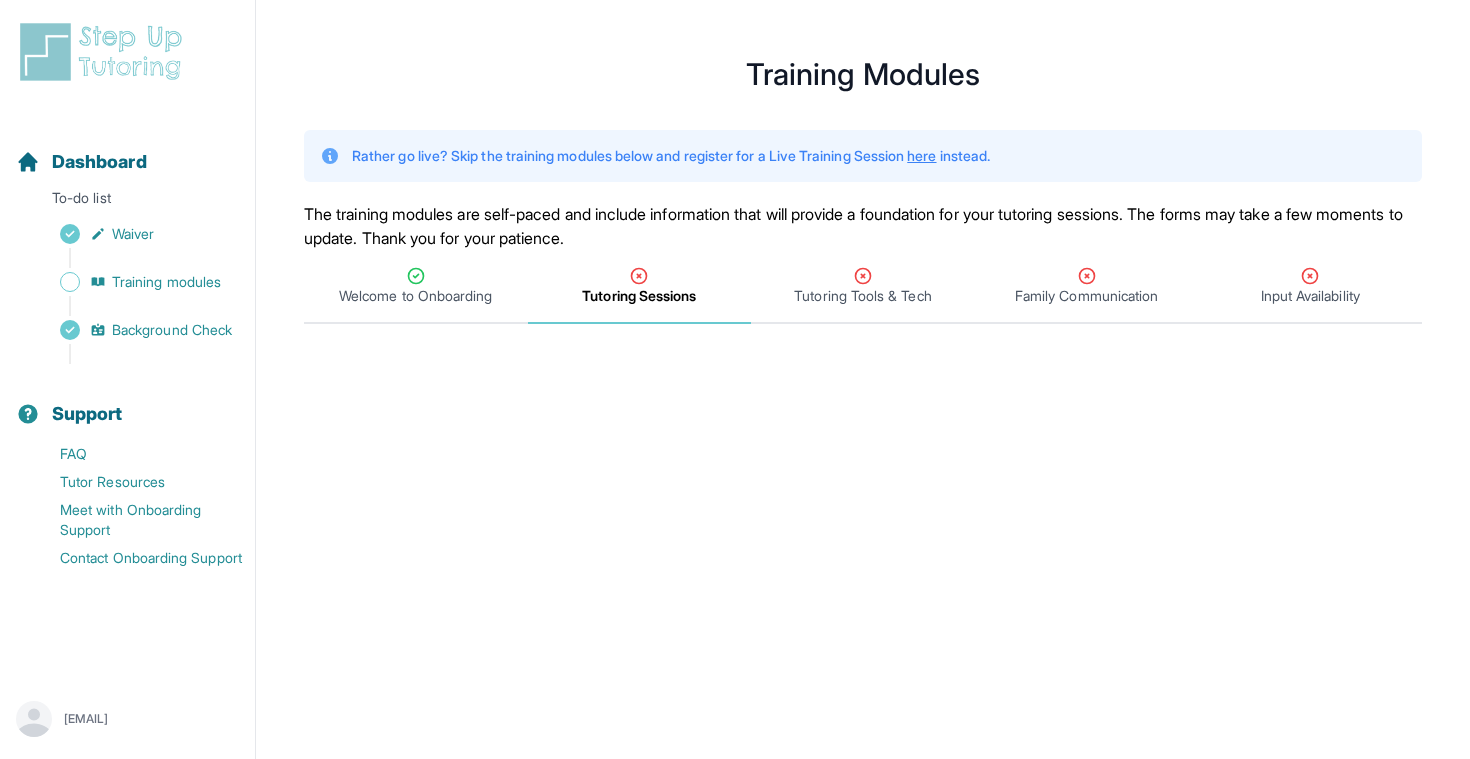 scroll, scrollTop: 0, scrollLeft: 0, axis: both 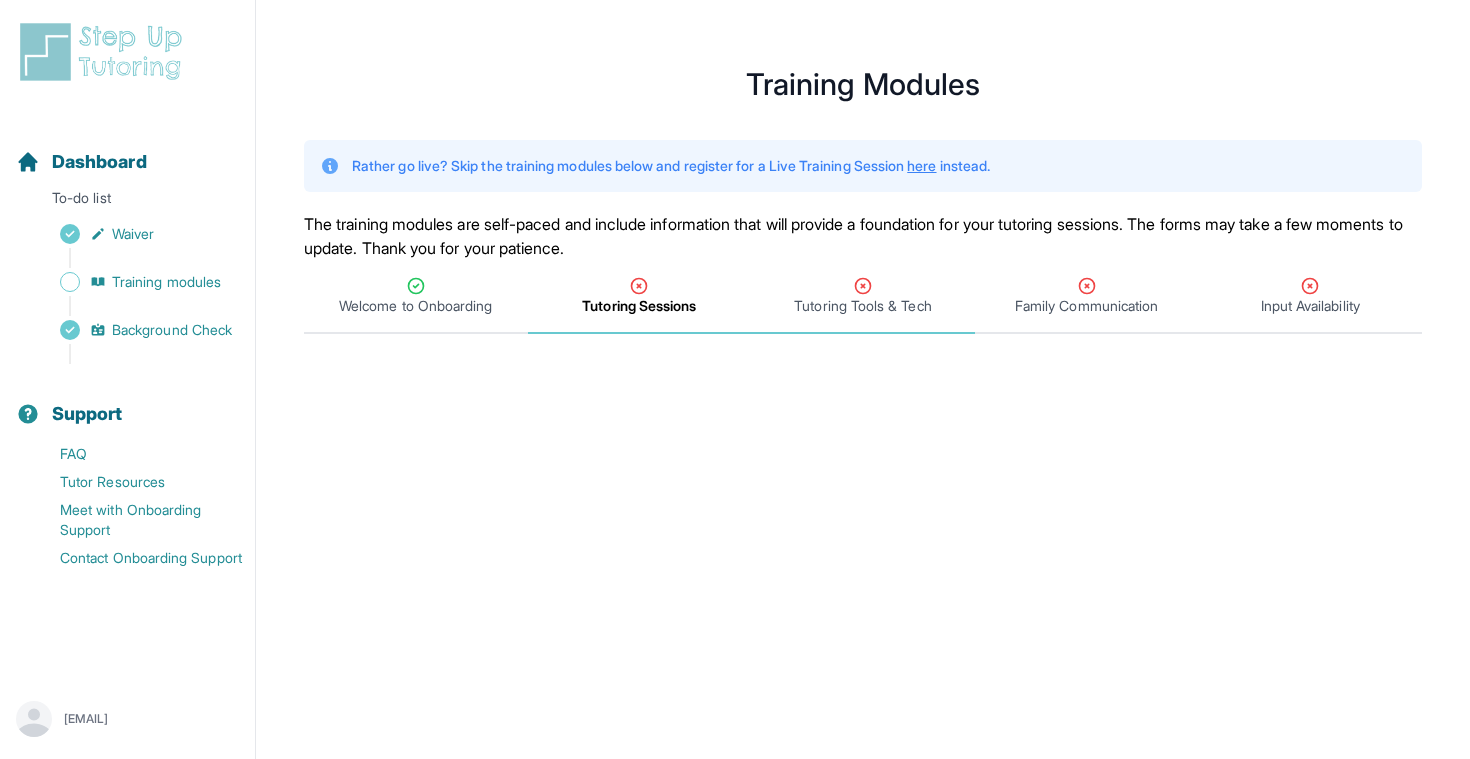 click on "Tutoring Tools & Tech" at bounding box center (862, 306) 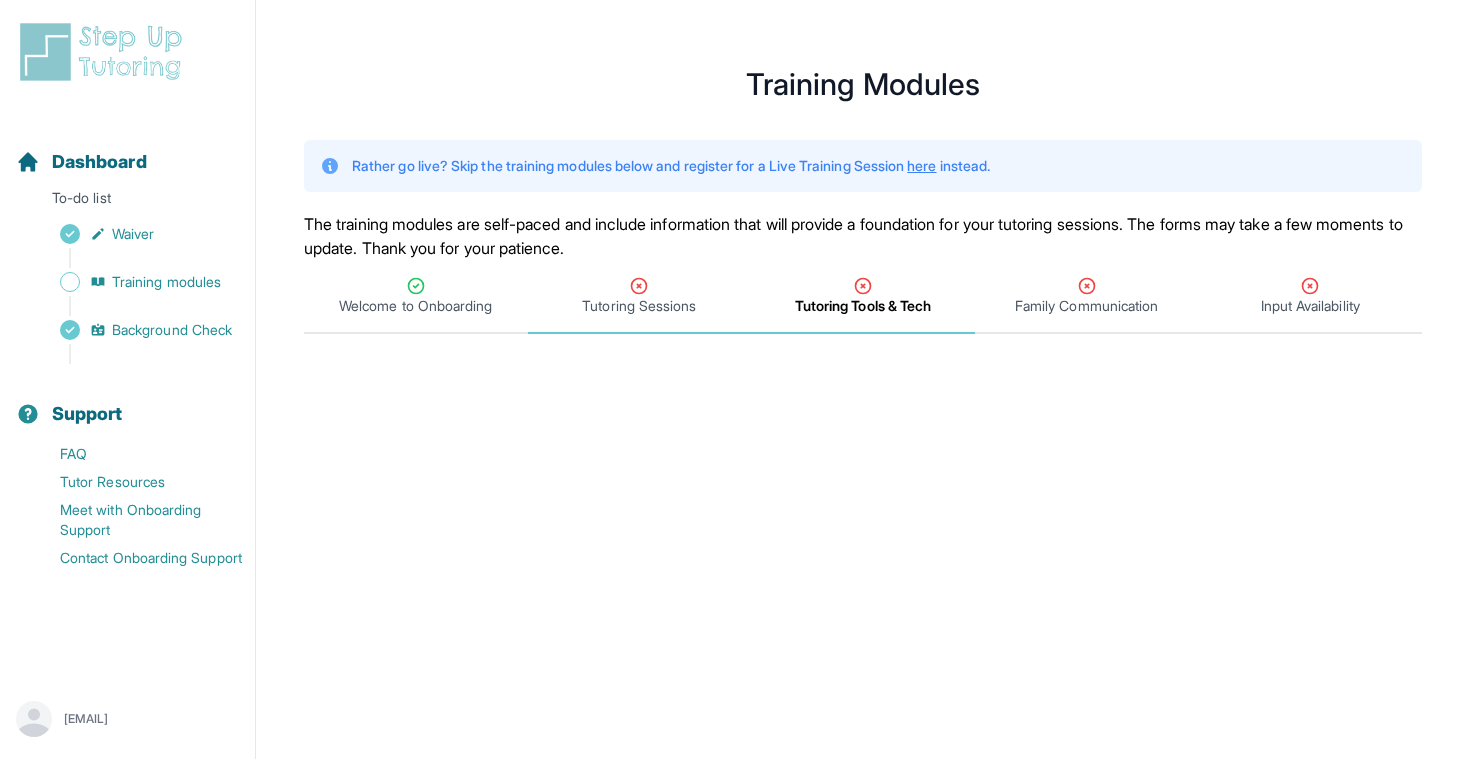 click on "Tutoring Sessions" at bounding box center (639, 306) 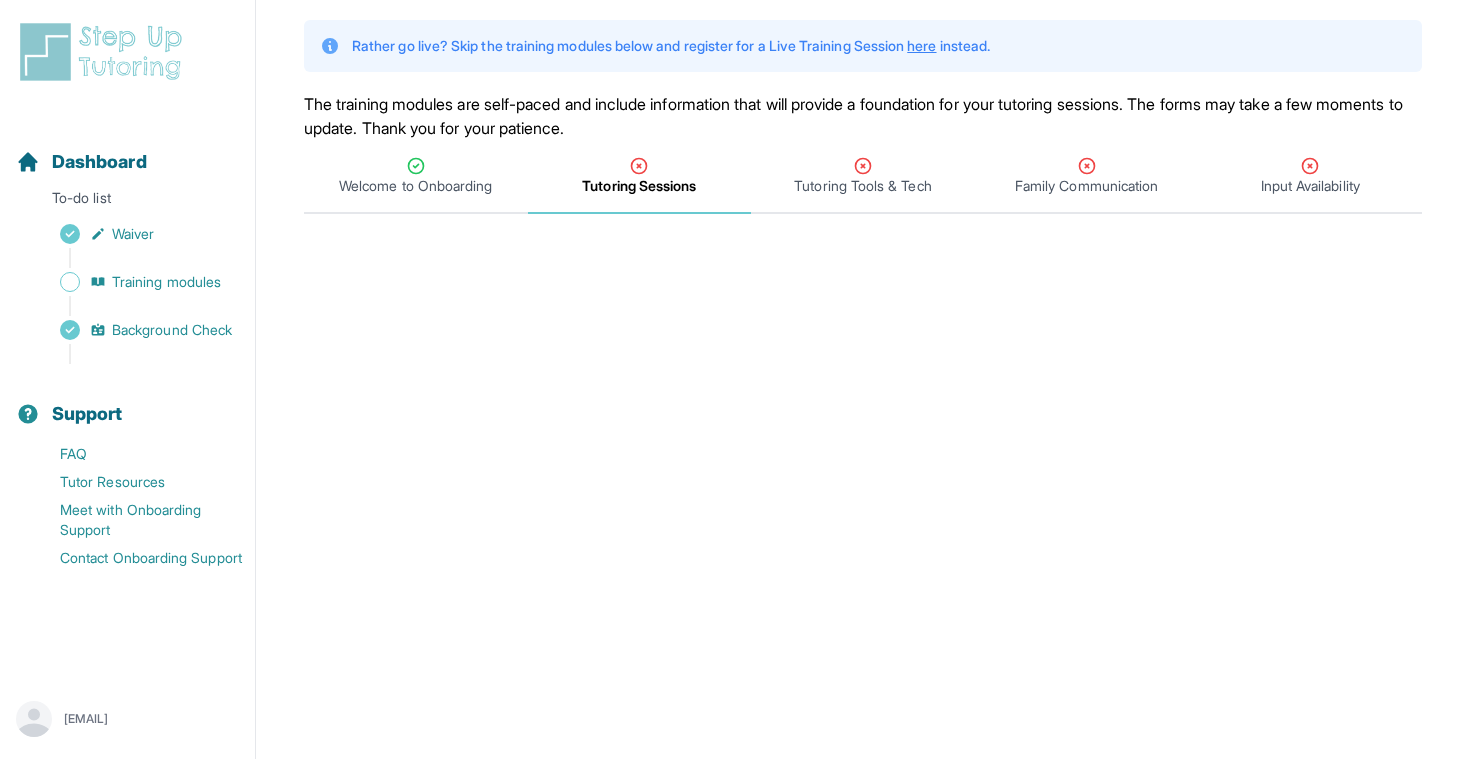 scroll, scrollTop: 118, scrollLeft: 0, axis: vertical 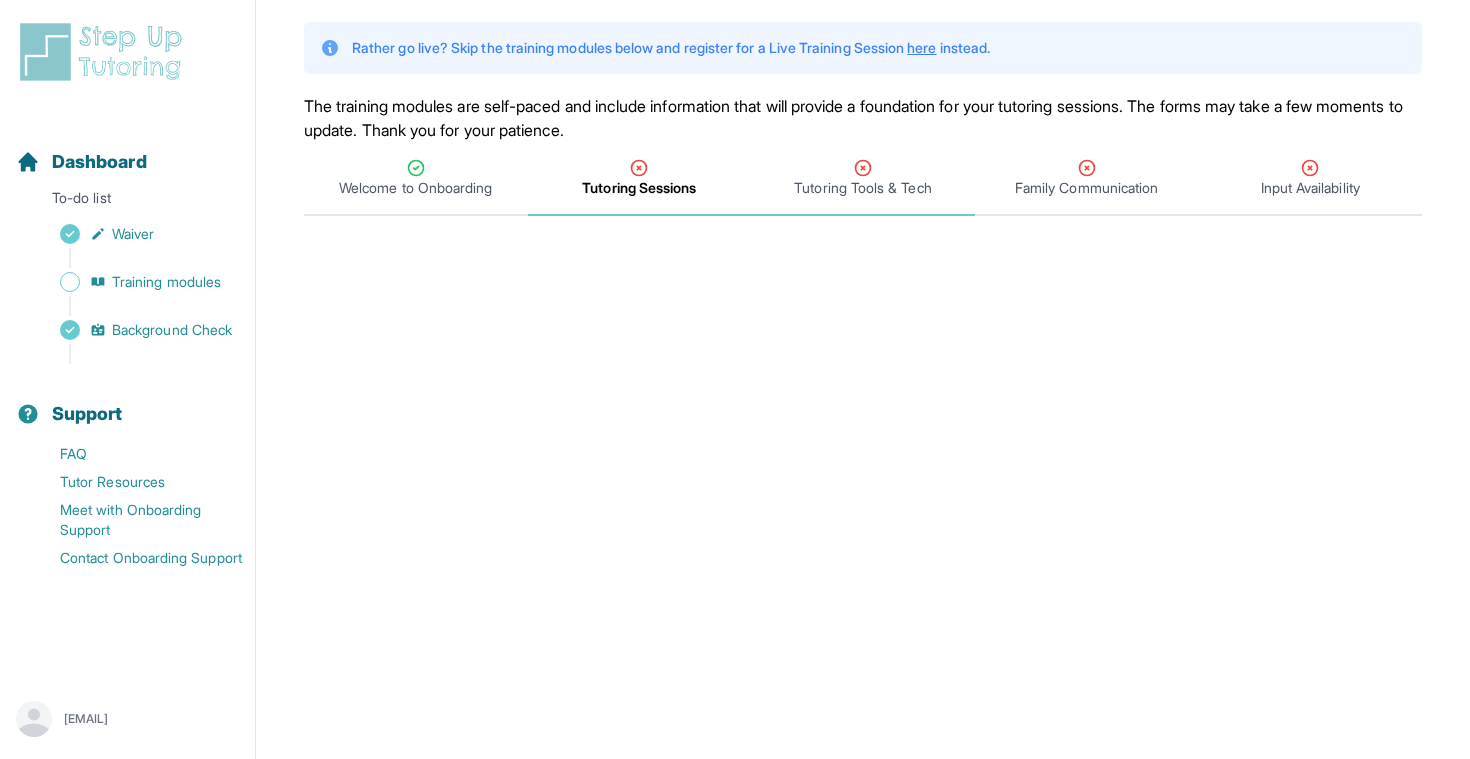 click on "Tutoring Tools & Tech" at bounding box center [862, 188] 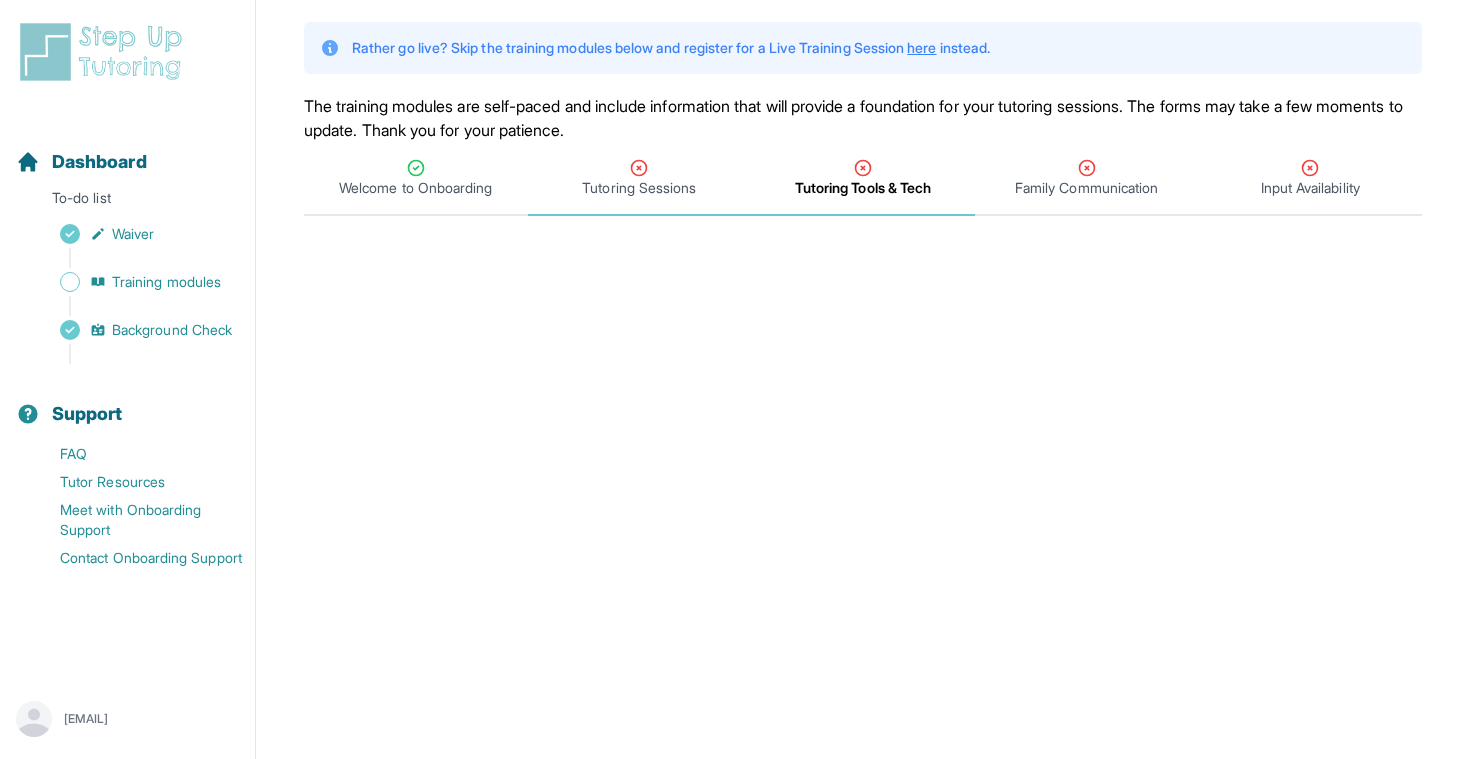 click on "Tutoring Sessions" at bounding box center (639, 188) 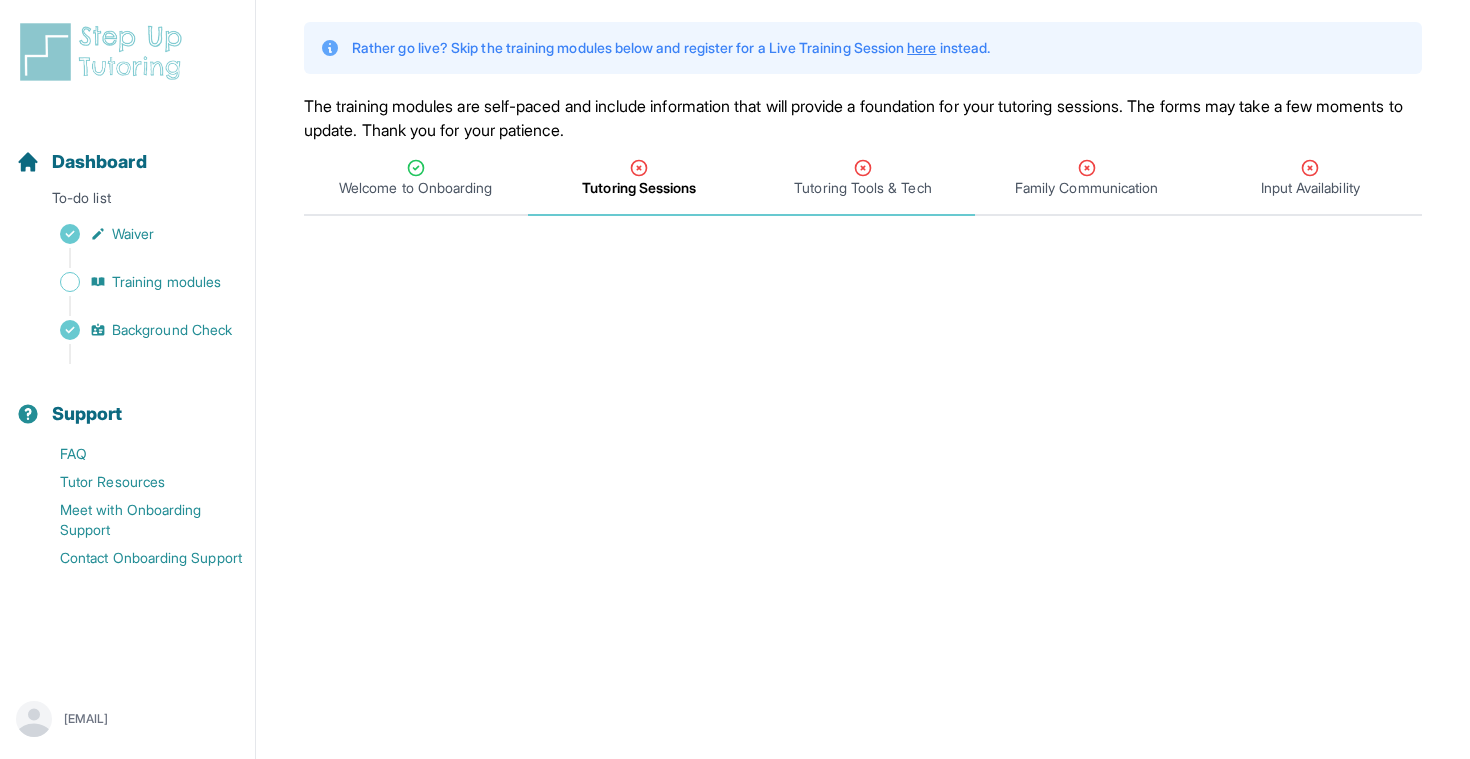click on "Tutoring Tools & Tech" at bounding box center [862, 188] 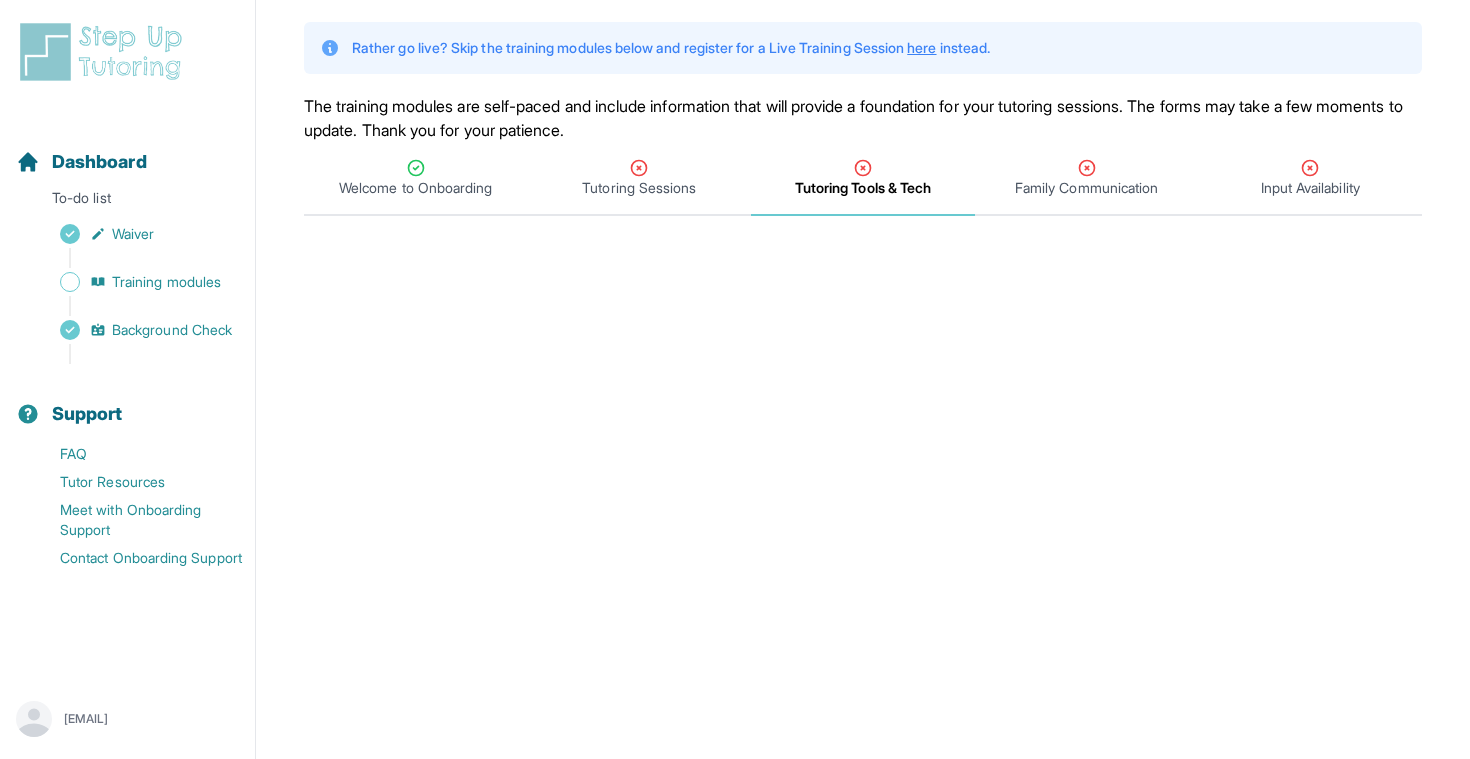 click on "Tutoring Tools & Tech" at bounding box center (863, 188) 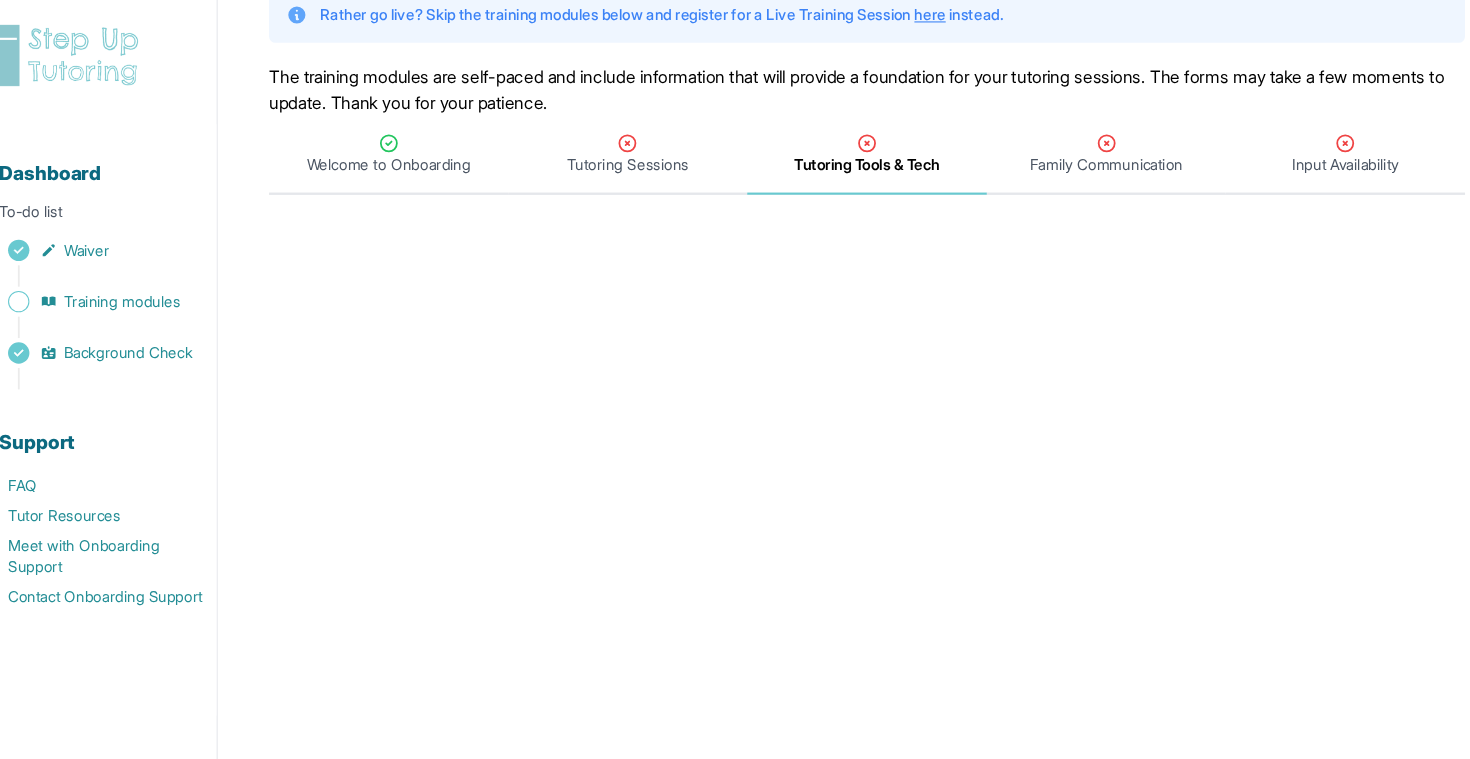 scroll, scrollTop: 0, scrollLeft: 0, axis: both 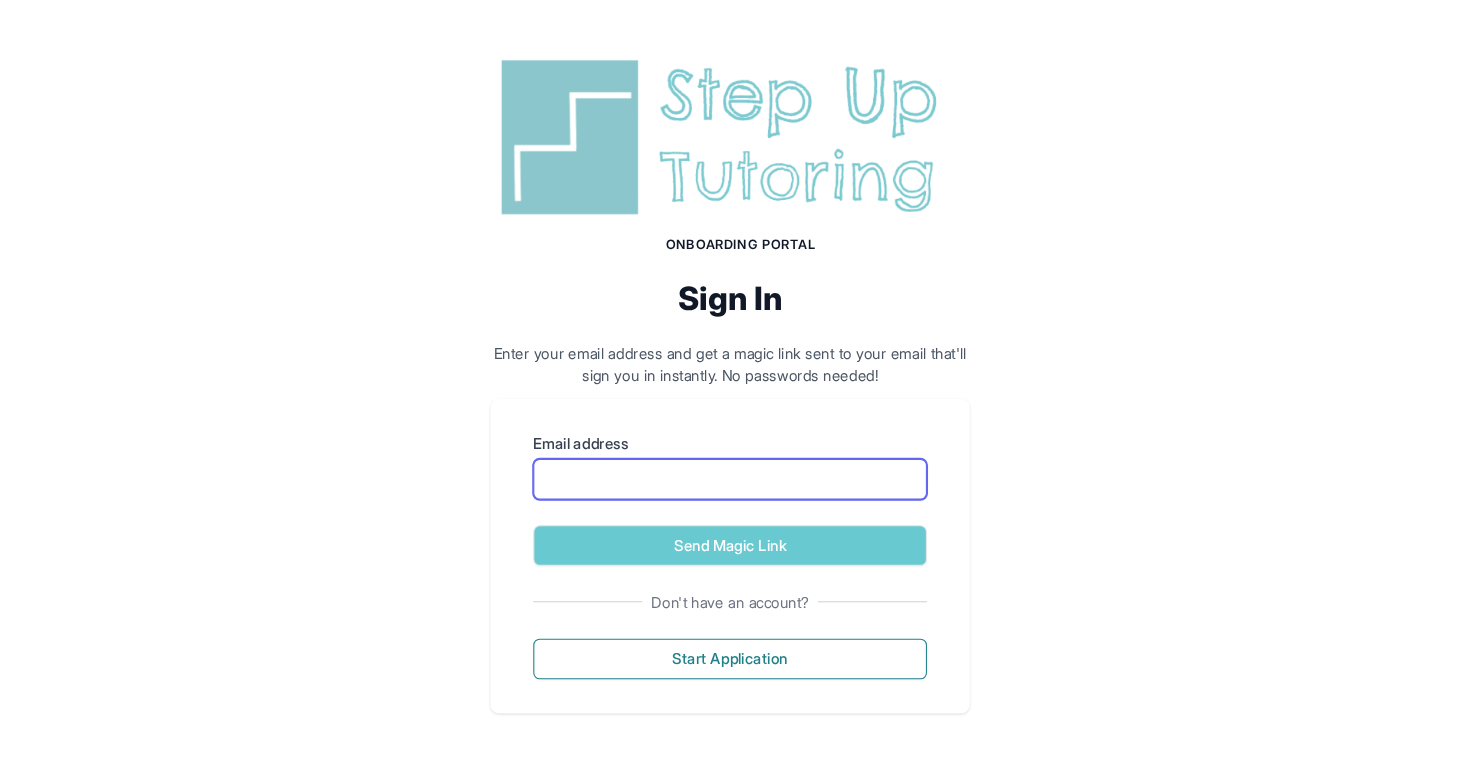 click on "Email address" at bounding box center [735, 448] 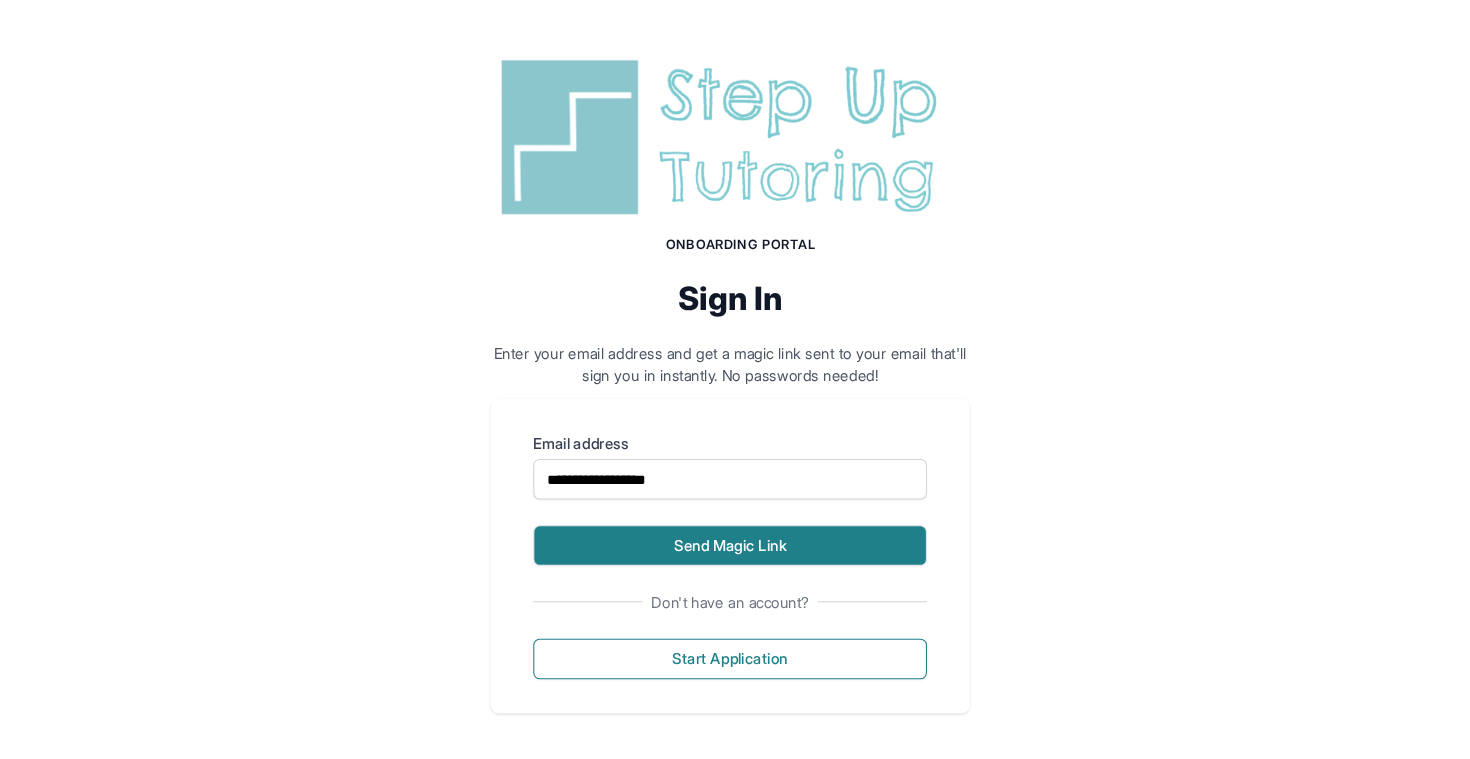 click on "Send Magic Link" at bounding box center (735, 510) 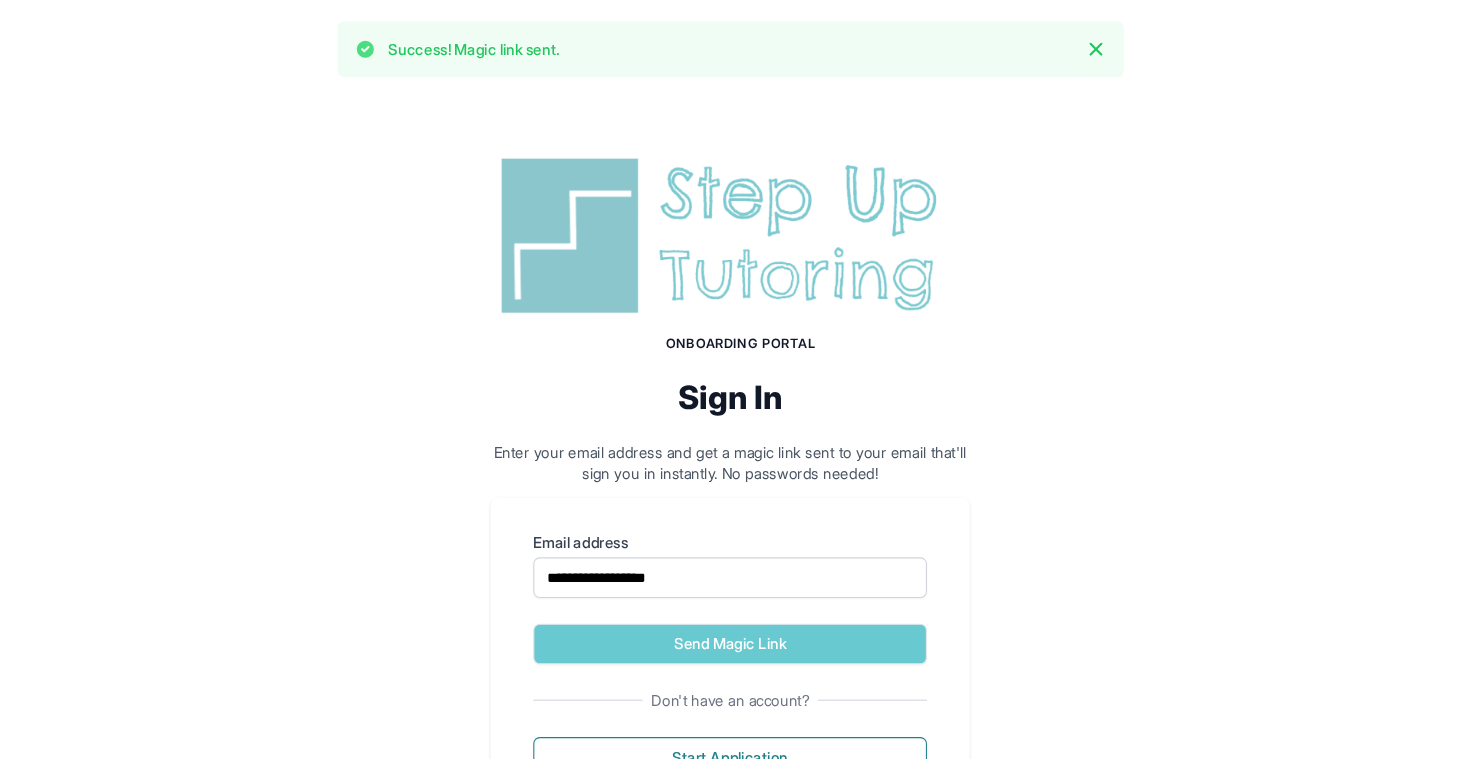 scroll, scrollTop: 48, scrollLeft: 0, axis: vertical 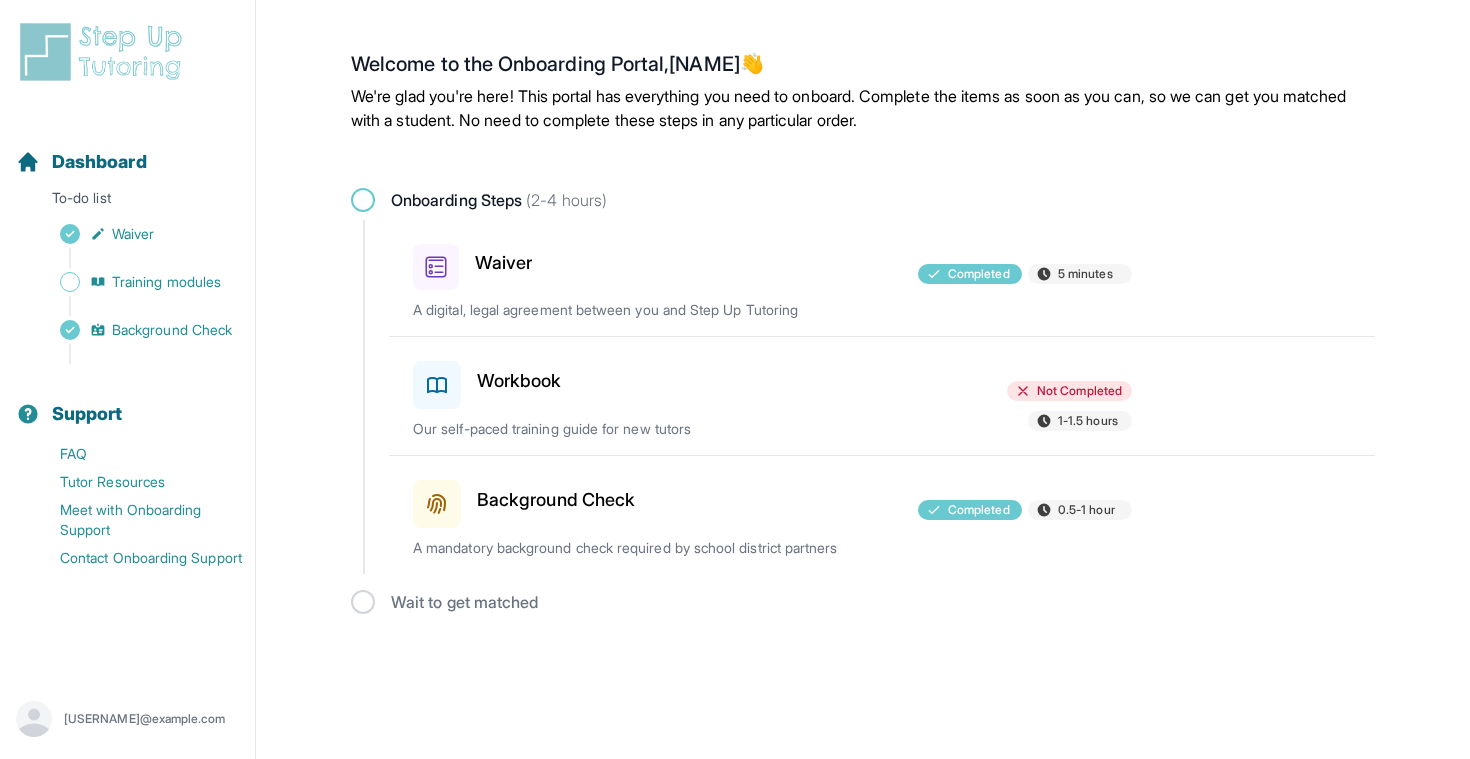 click on "Workbook" at bounding box center [519, 381] 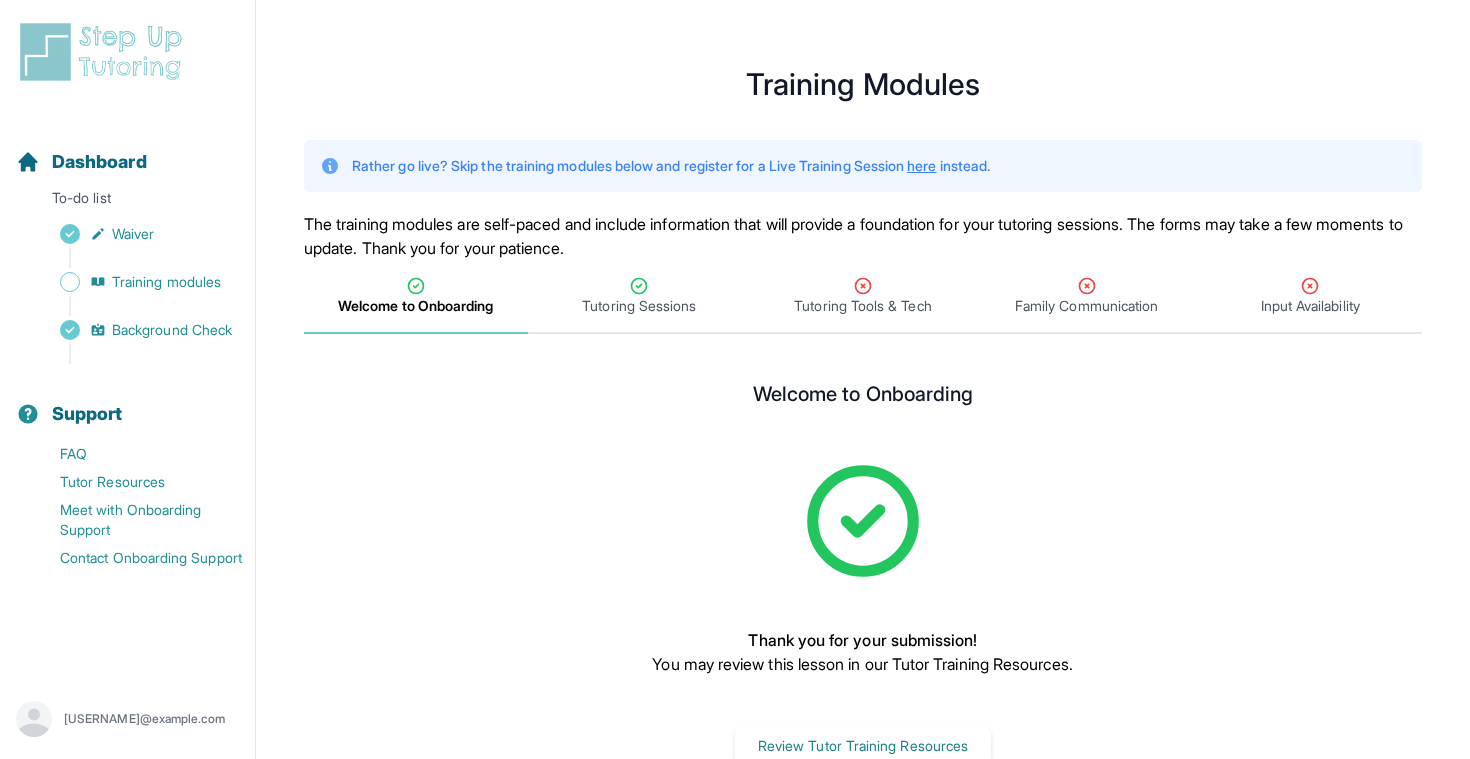 scroll, scrollTop: 57, scrollLeft: 0, axis: vertical 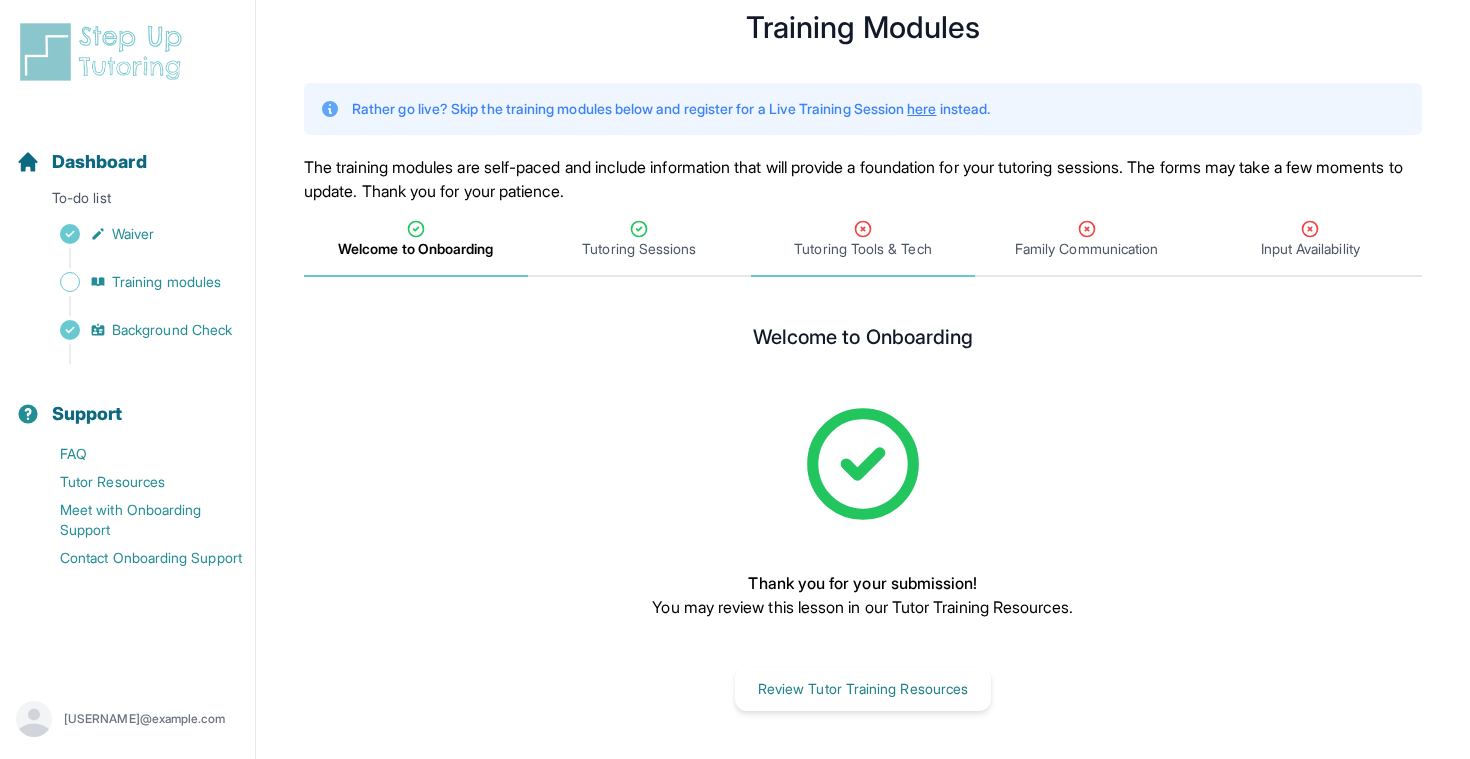 click on "Tutoring Tools & Tech" at bounding box center (862, 249) 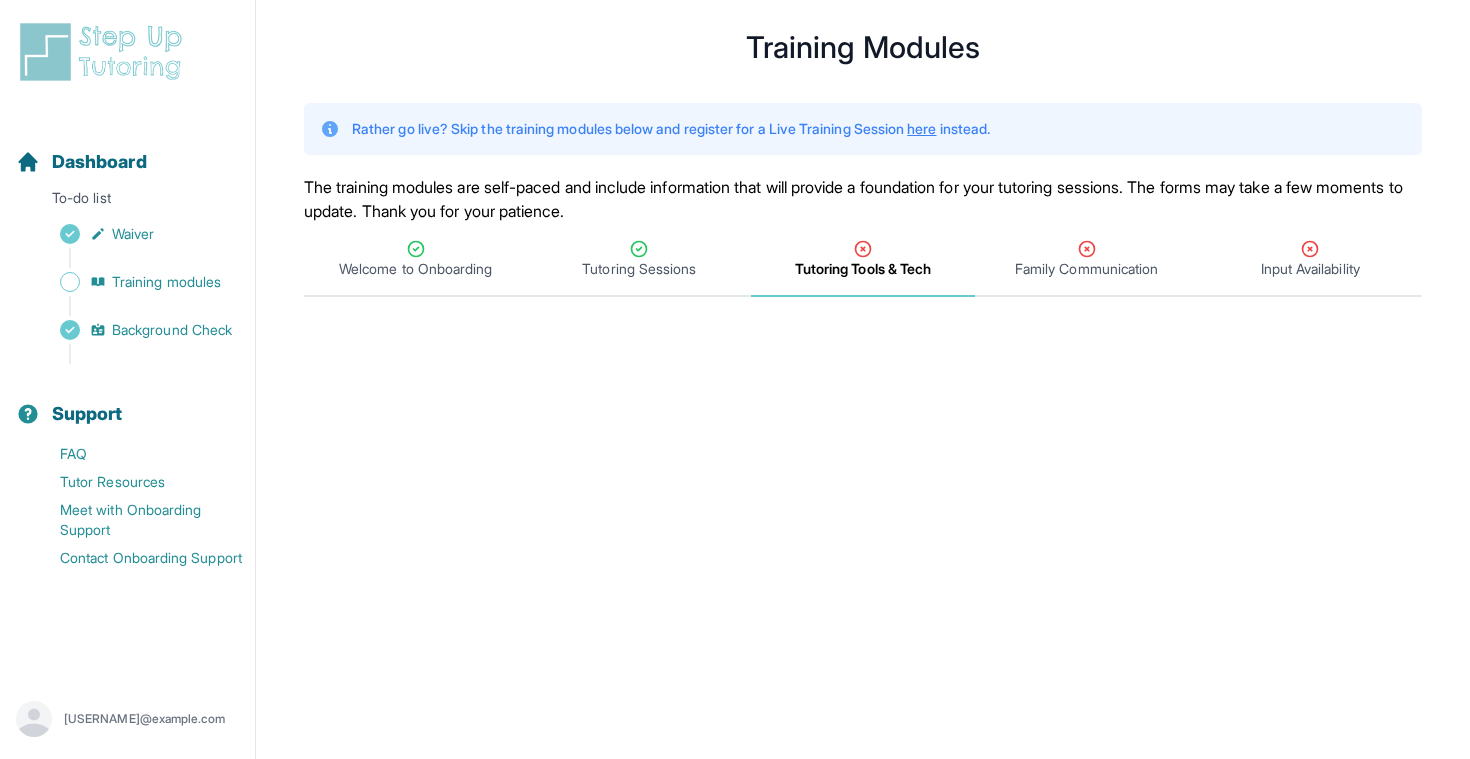 scroll, scrollTop: 0, scrollLeft: 0, axis: both 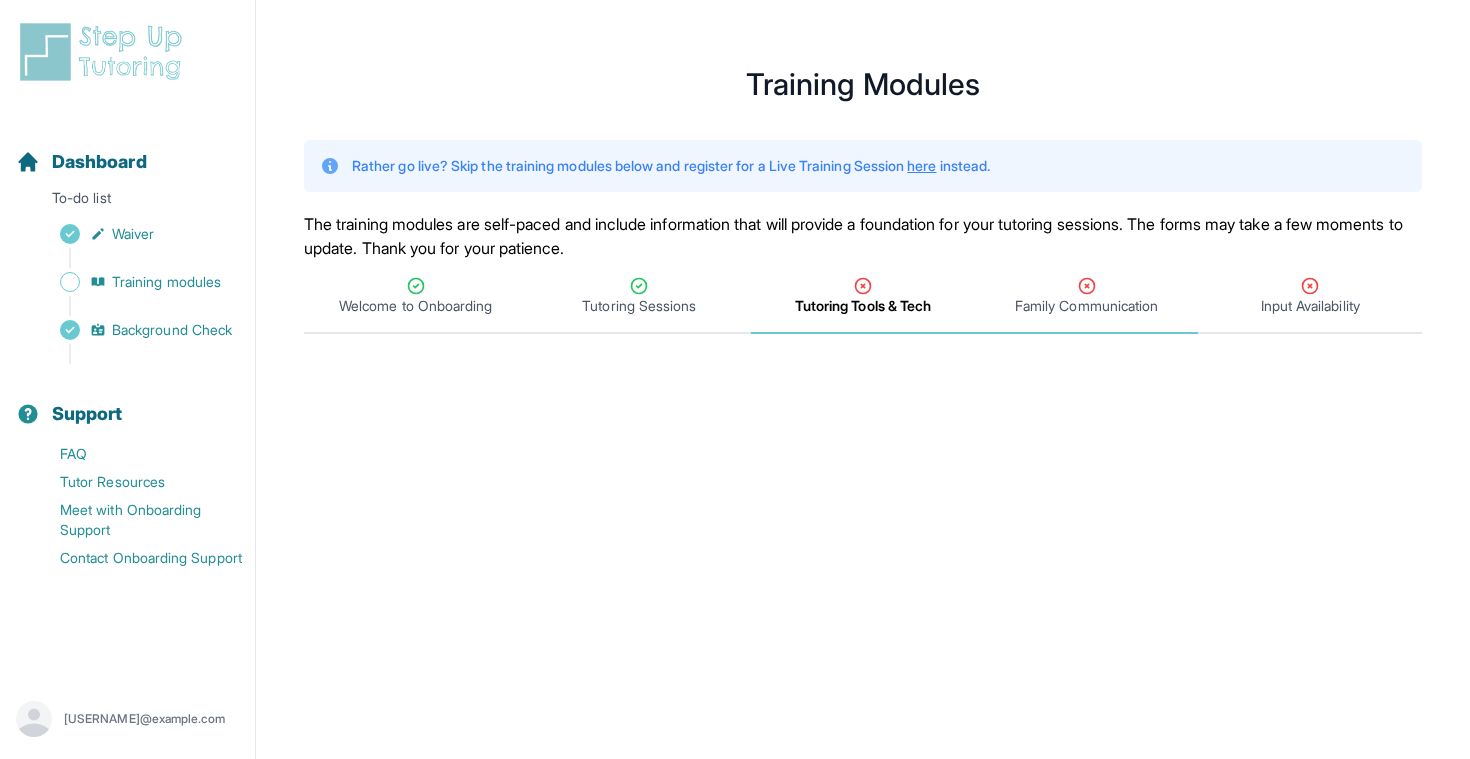 click on "Family Communication" at bounding box center [1086, 306] 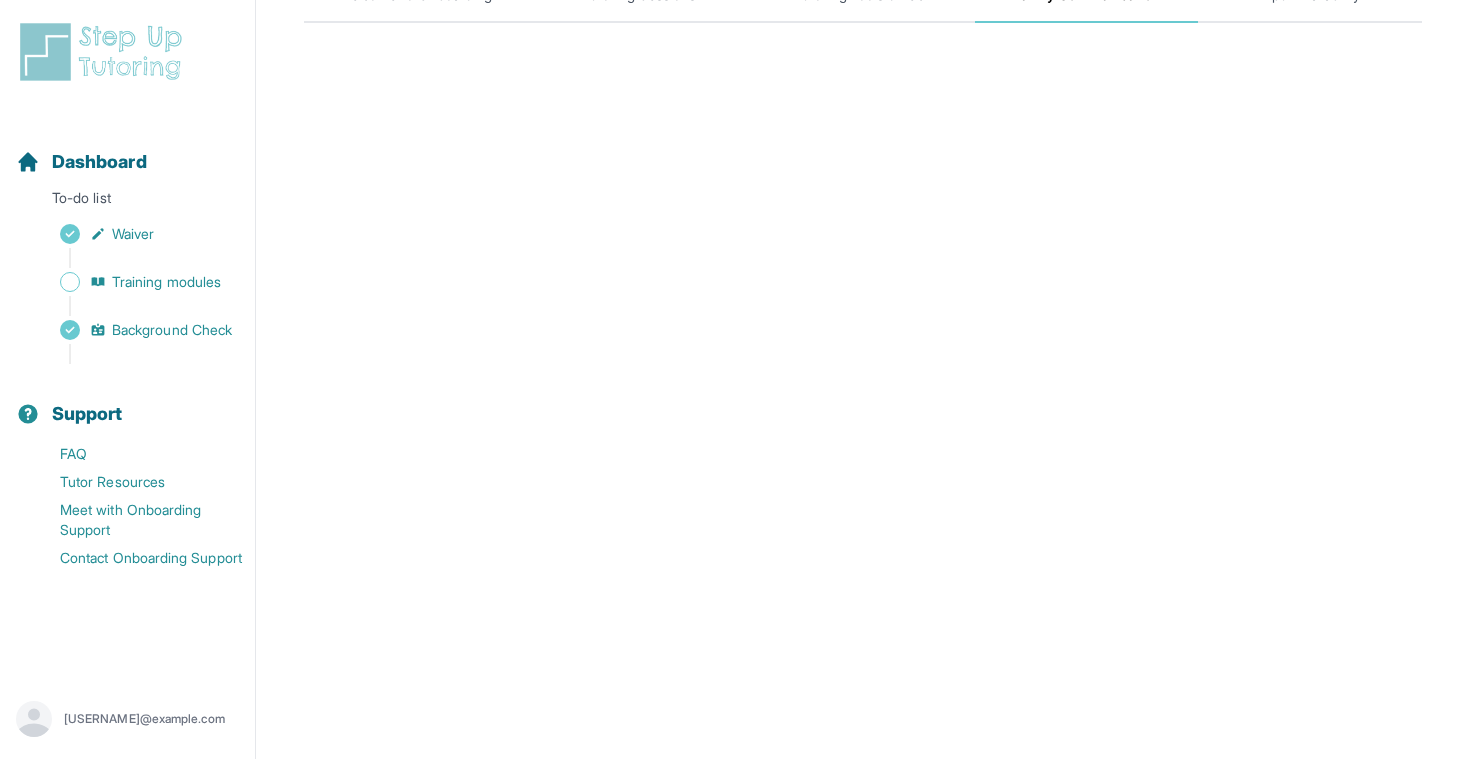 scroll, scrollTop: 0, scrollLeft: 0, axis: both 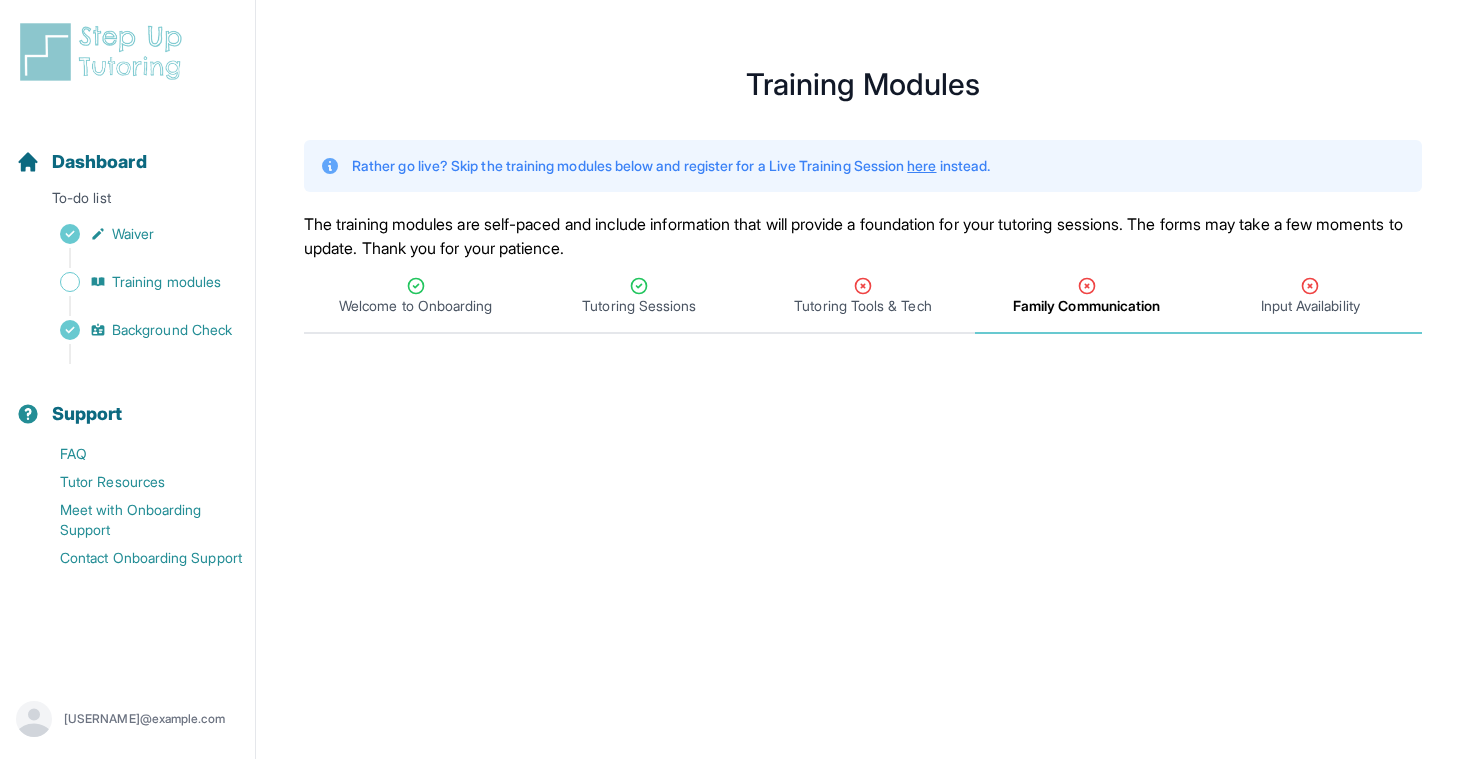 click 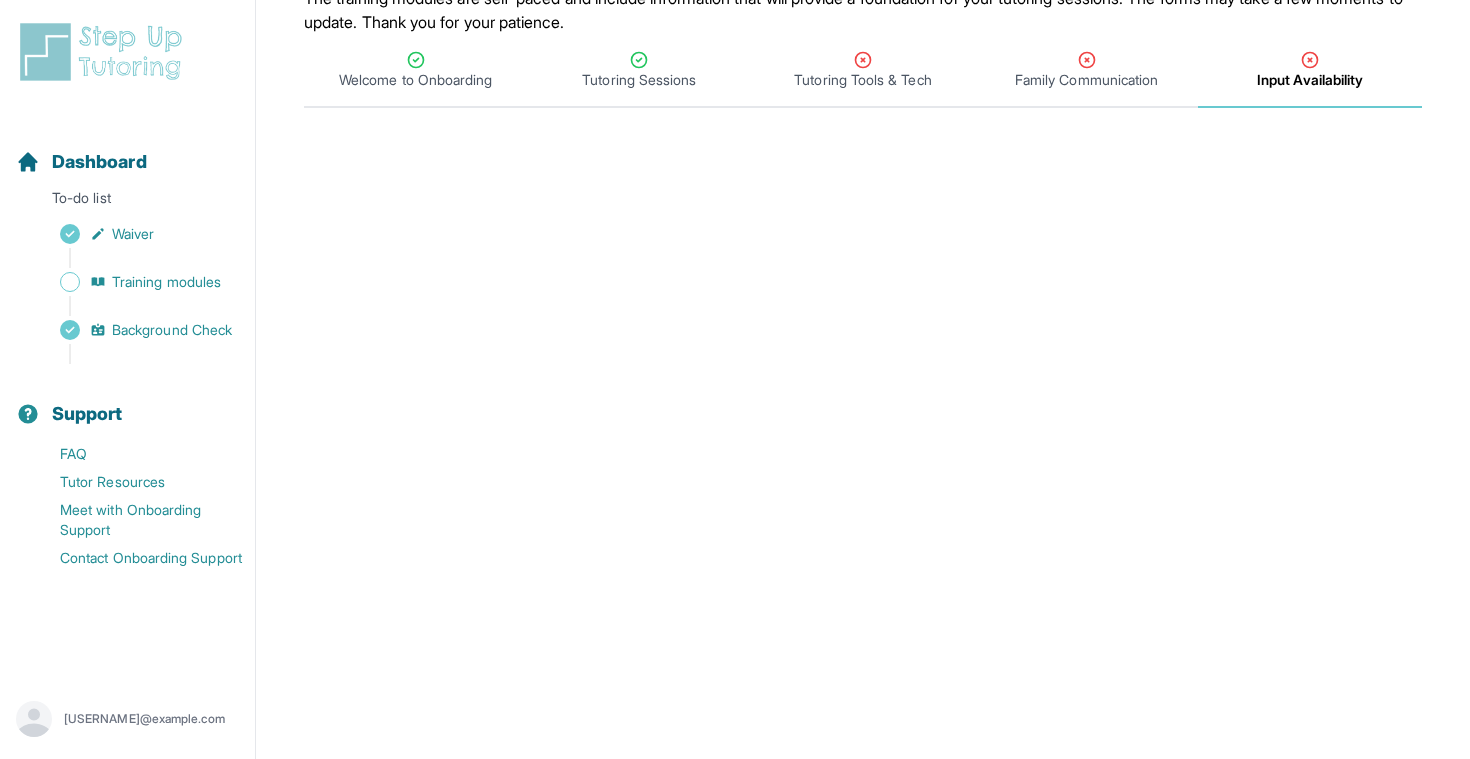 scroll, scrollTop: 0, scrollLeft: 0, axis: both 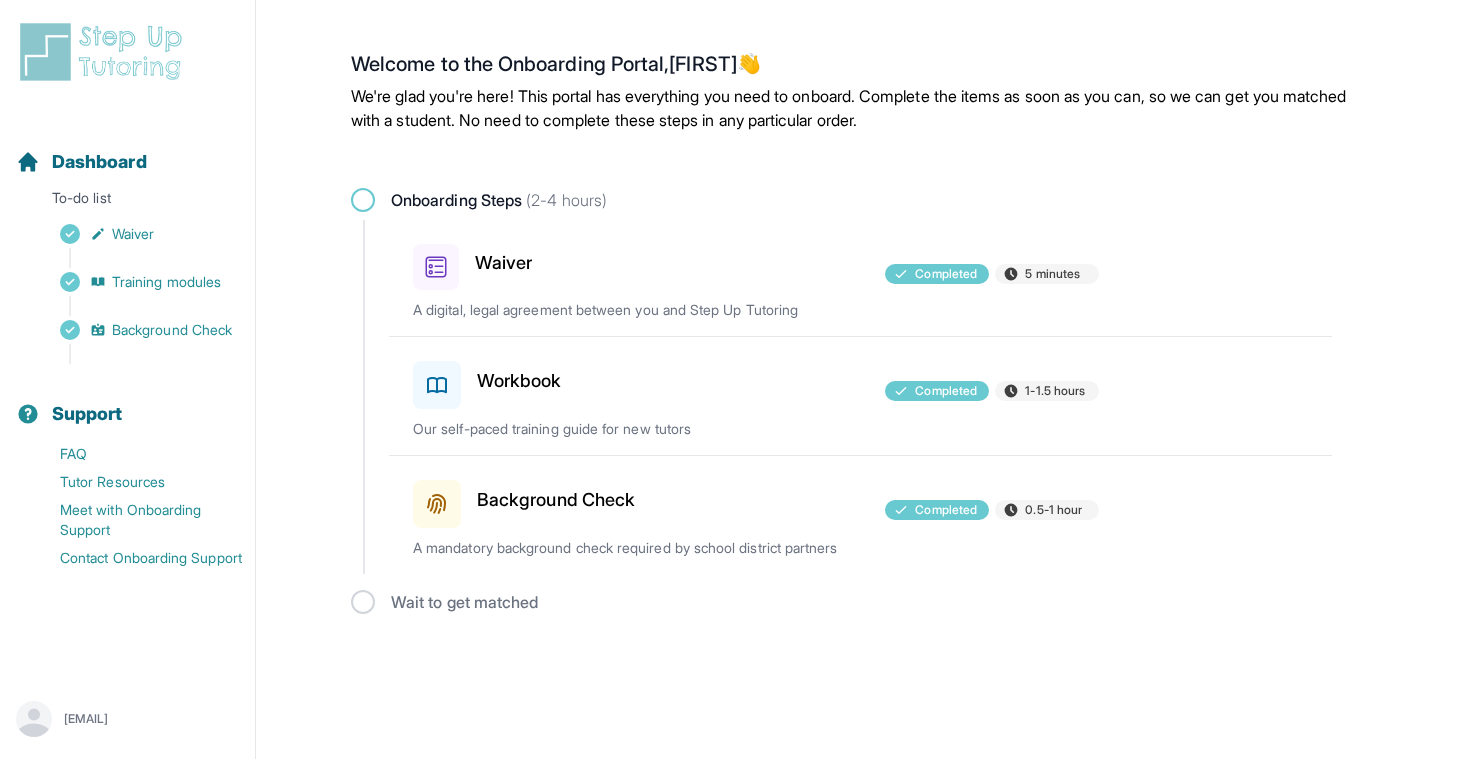 click on "Wait to get matched" at bounding box center [863, 602] 